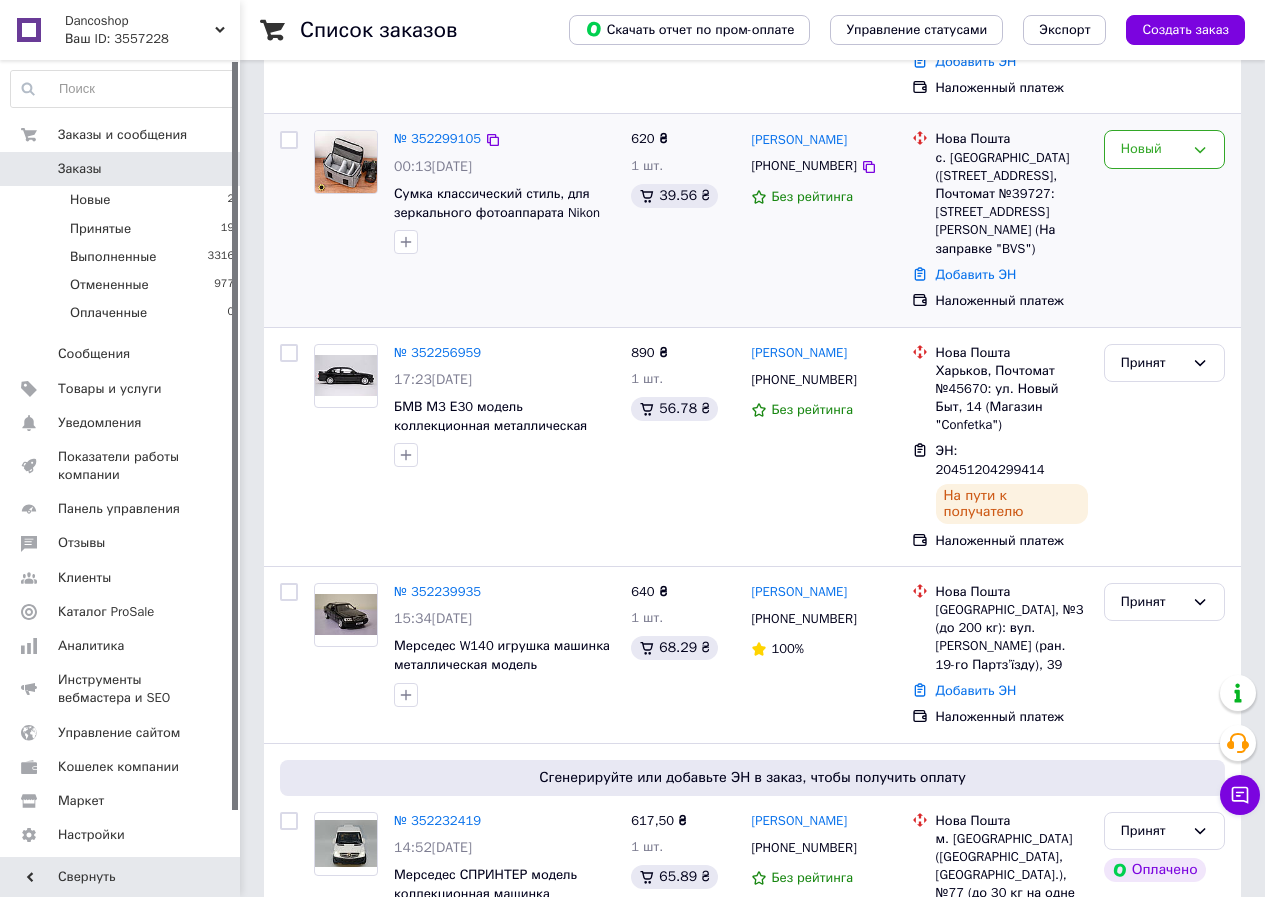 scroll, scrollTop: 400, scrollLeft: 0, axis: vertical 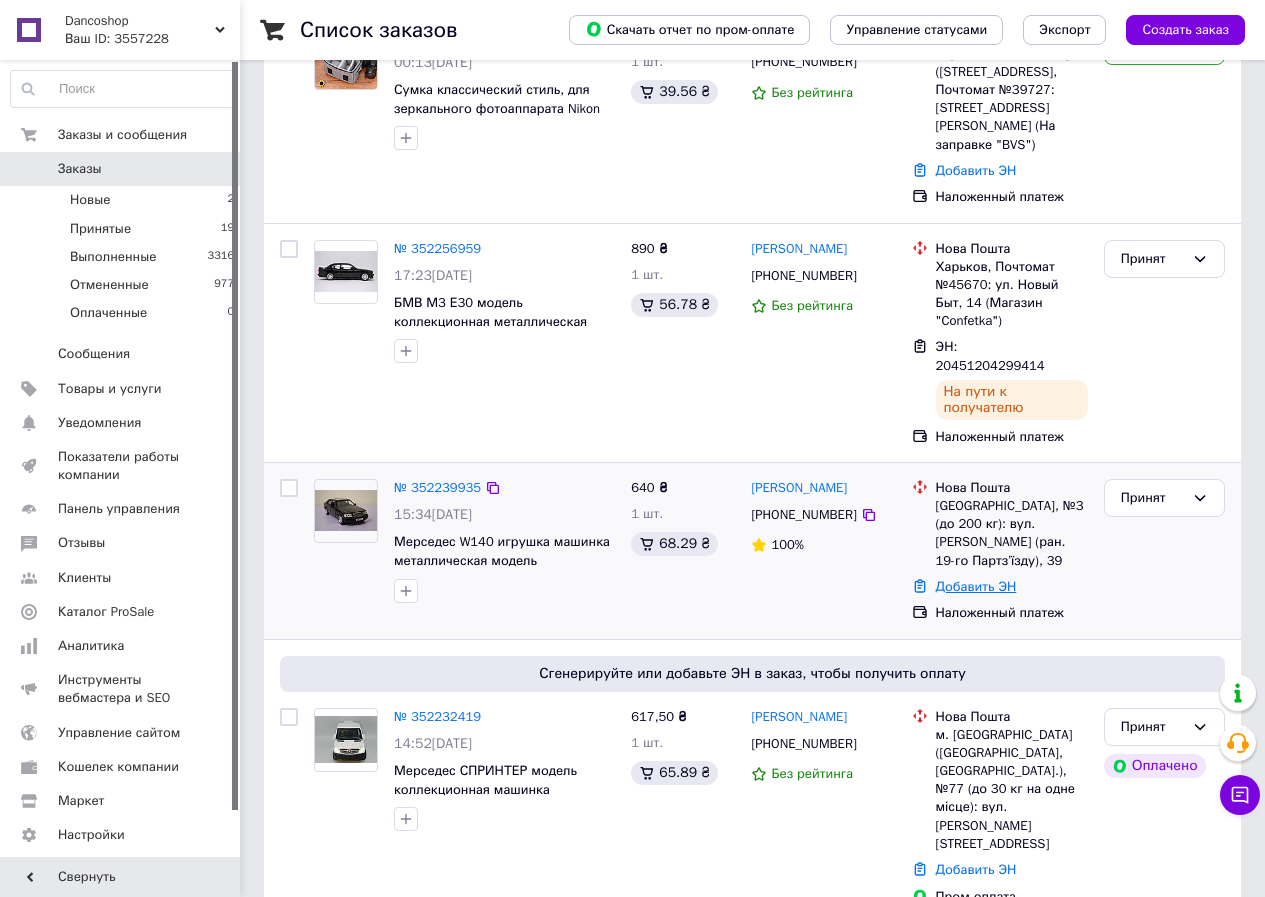 click on "Добавить ЭН" at bounding box center [976, 586] 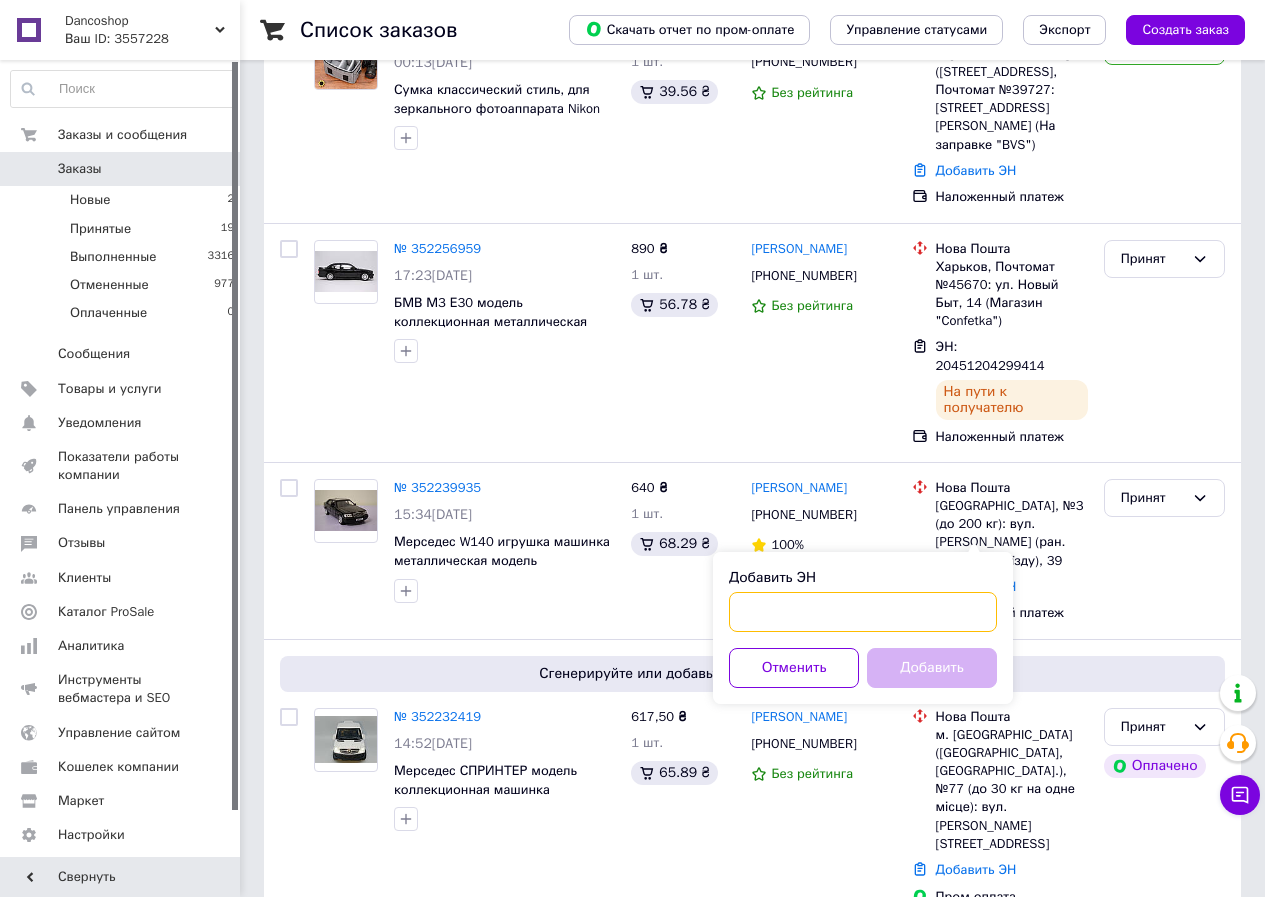 click on "Добавить ЭН" at bounding box center [863, 612] 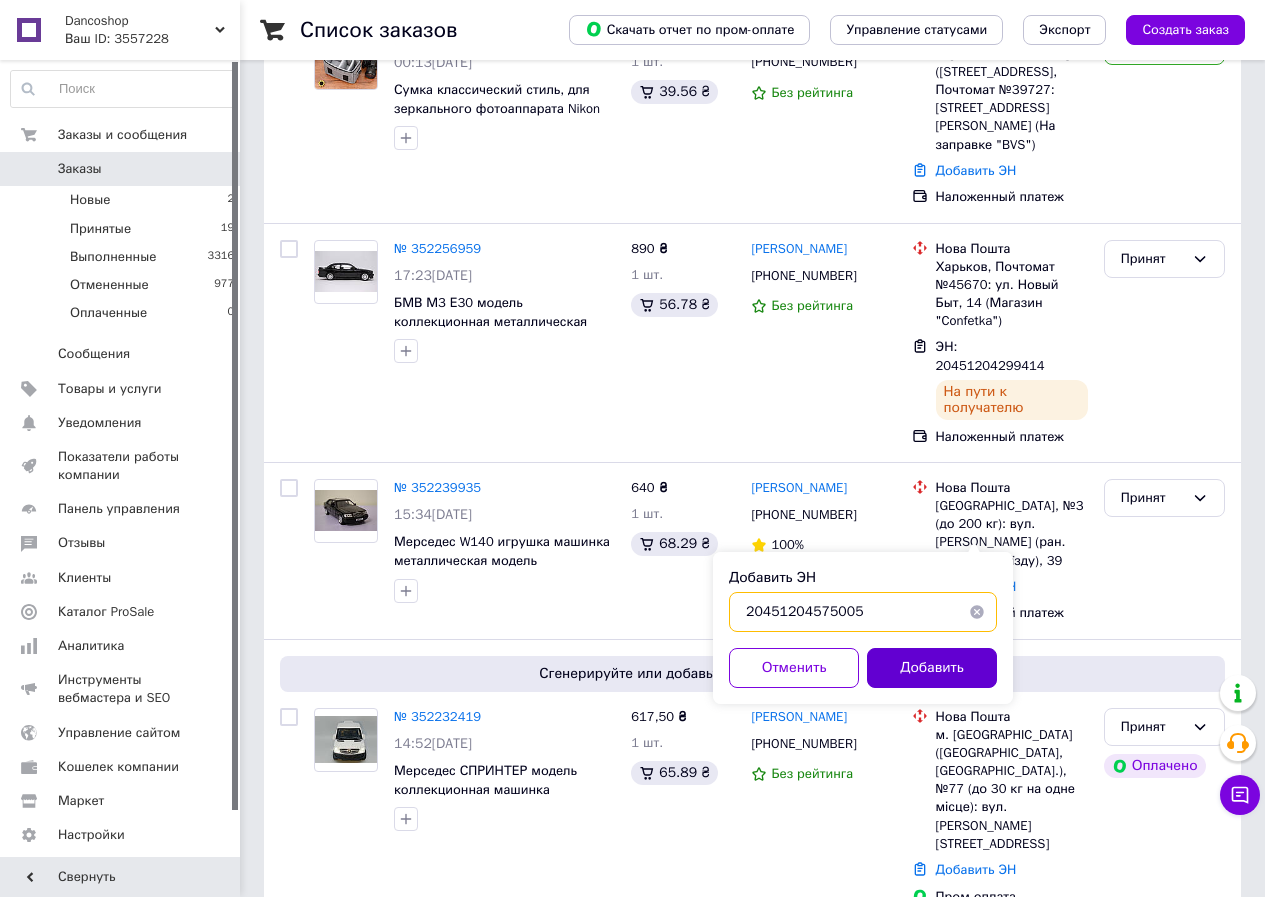 type on "20451204575005" 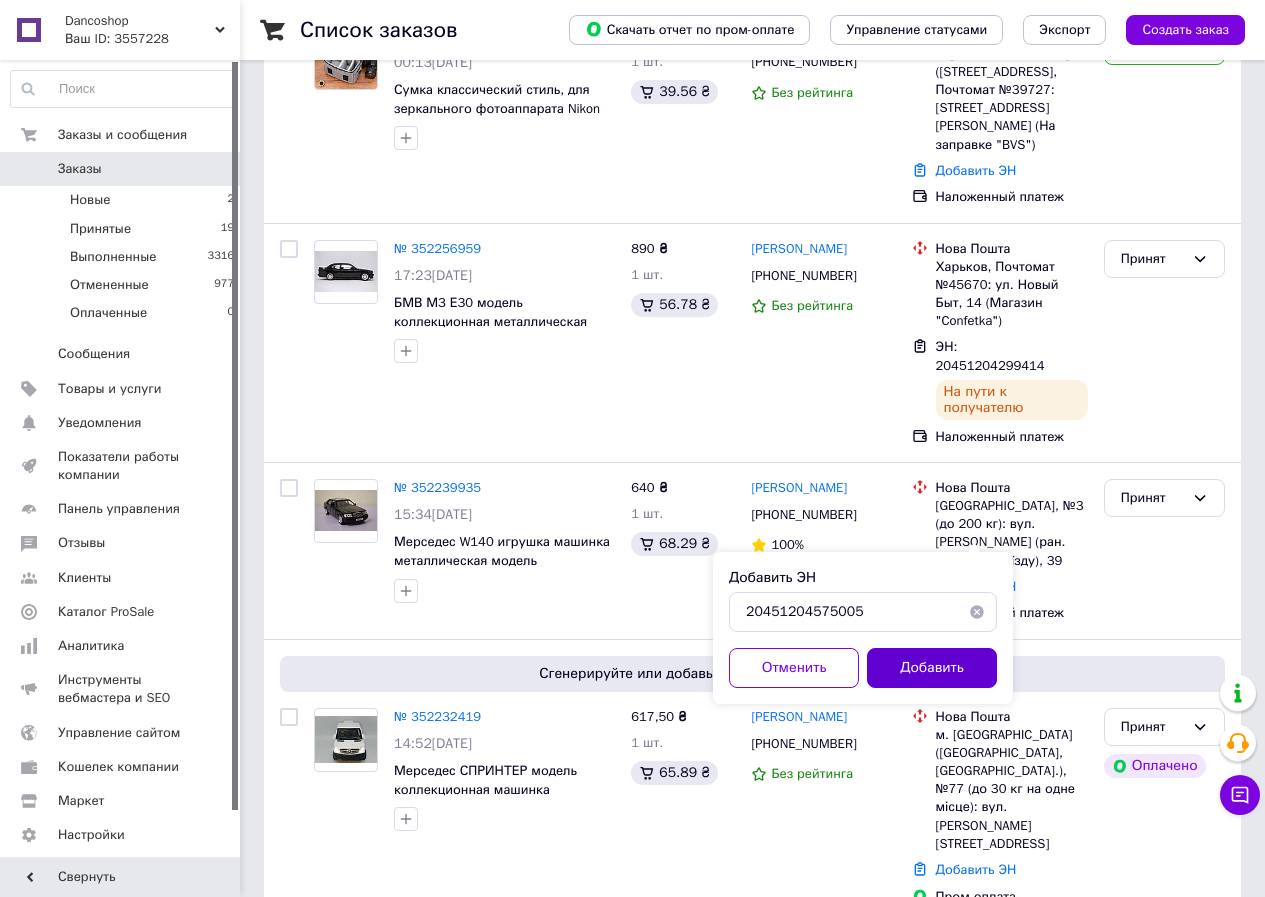 click on "Добавить" at bounding box center (932, 668) 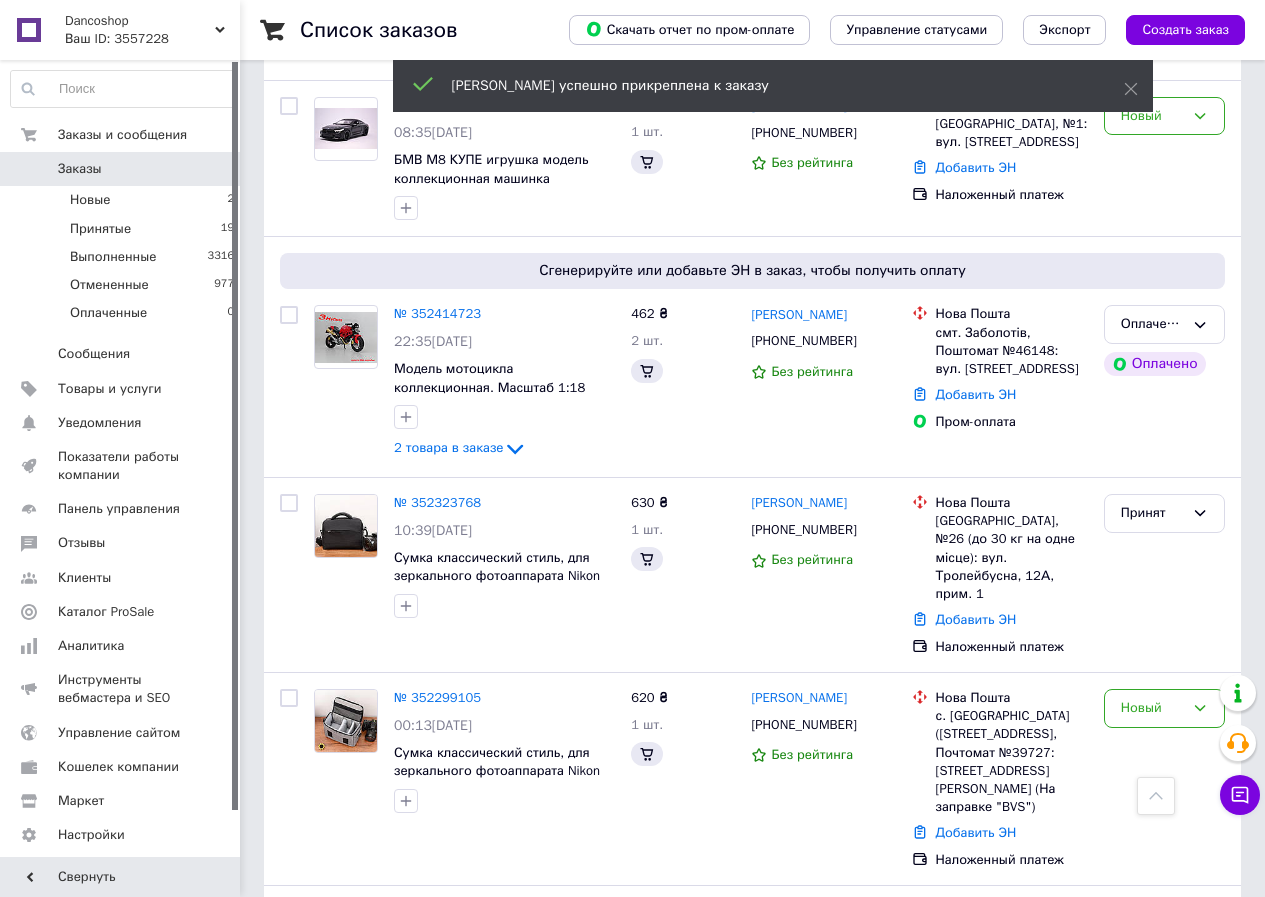 scroll, scrollTop: 1045, scrollLeft: 0, axis: vertical 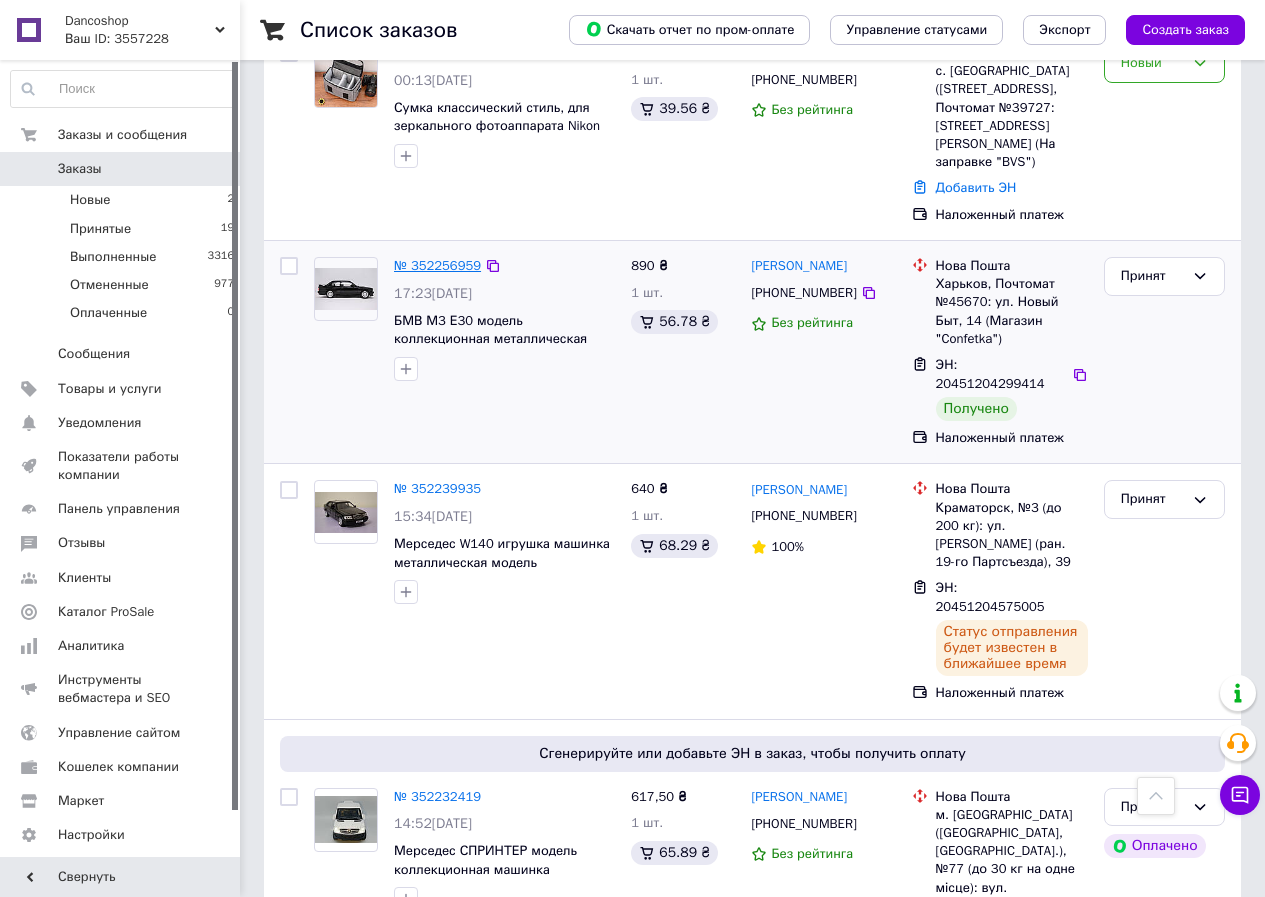 click on "№ 352256959" at bounding box center [437, 265] 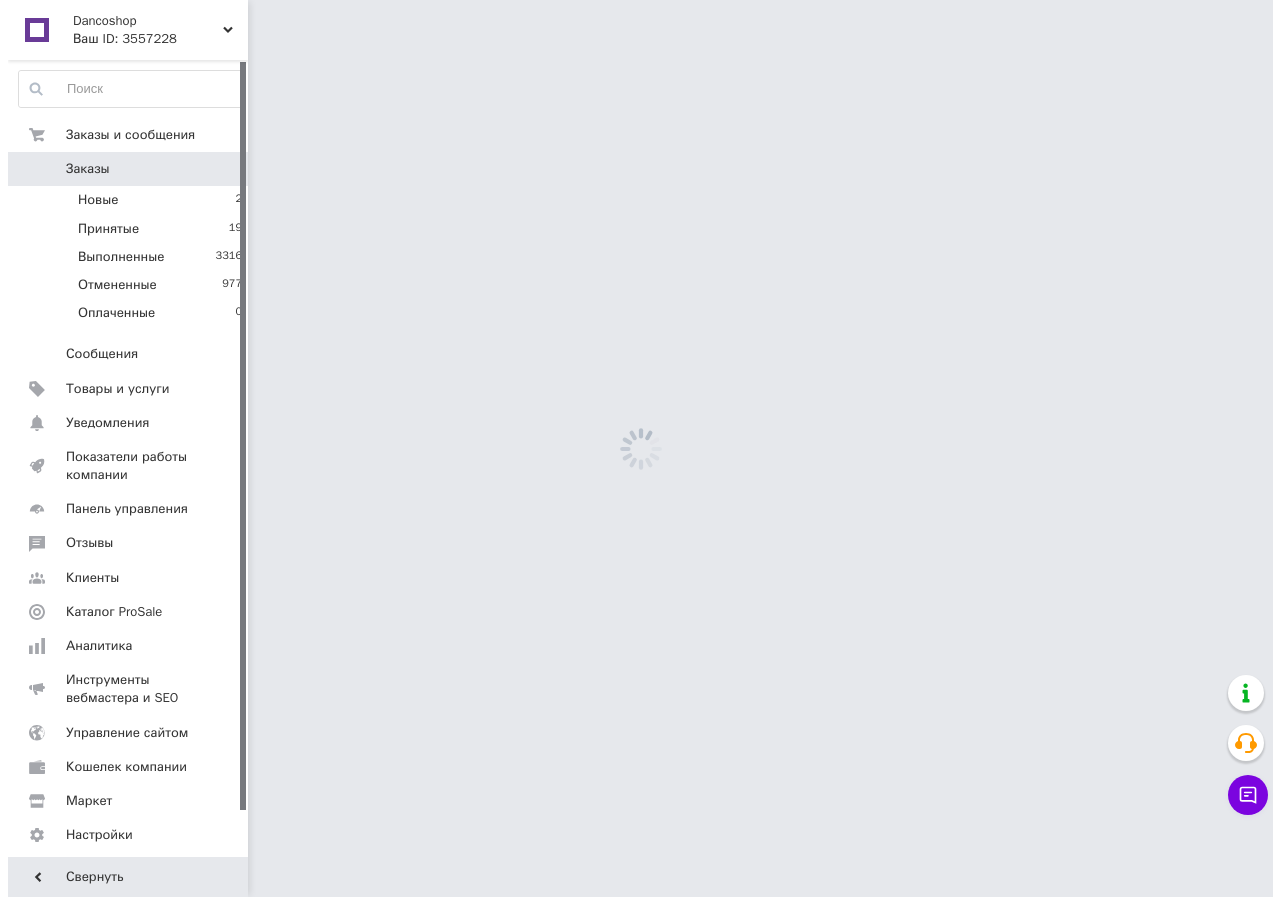 scroll, scrollTop: 0, scrollLeft: 0, axis: both 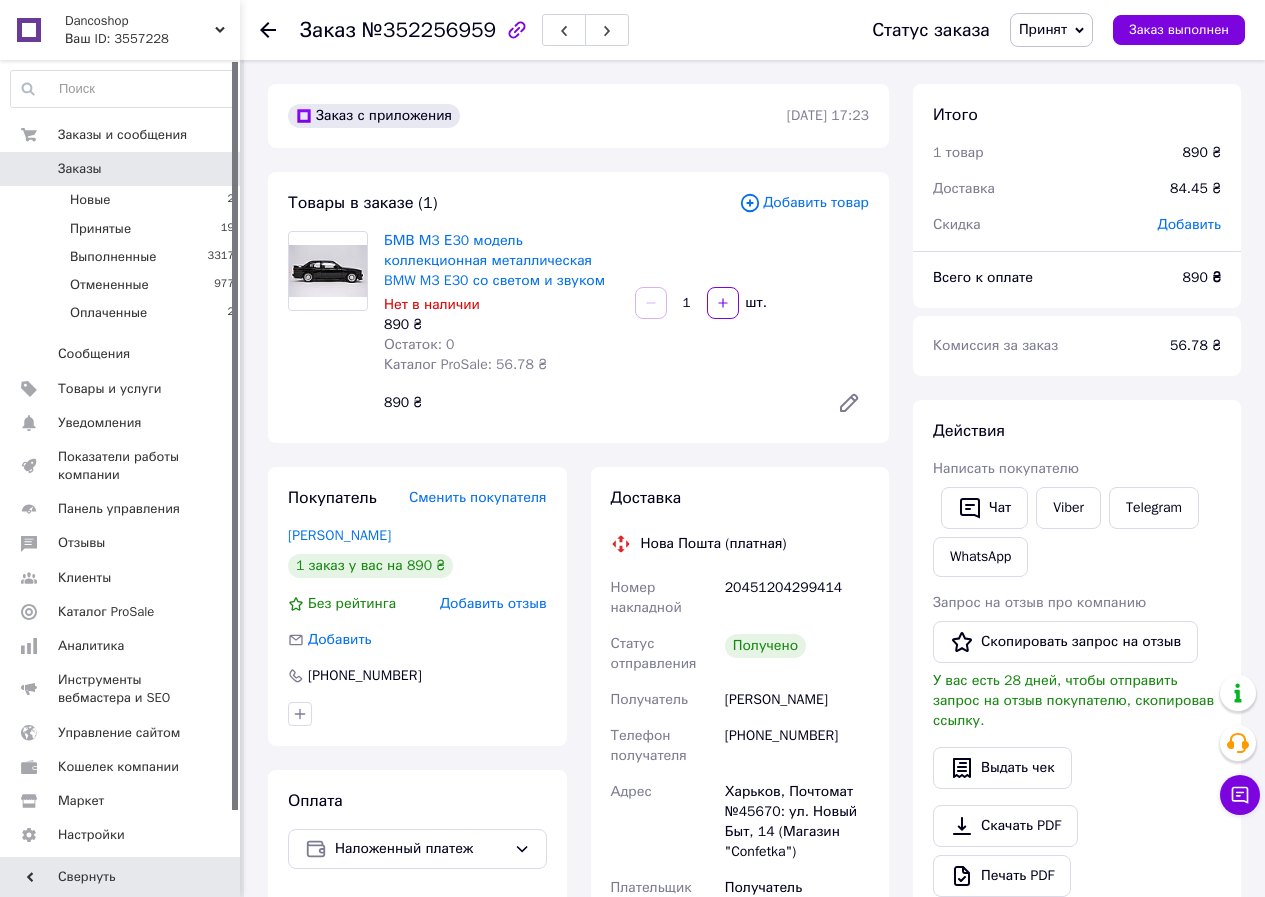 click on "Добавить отзыв" at bounding box center (493, 603) 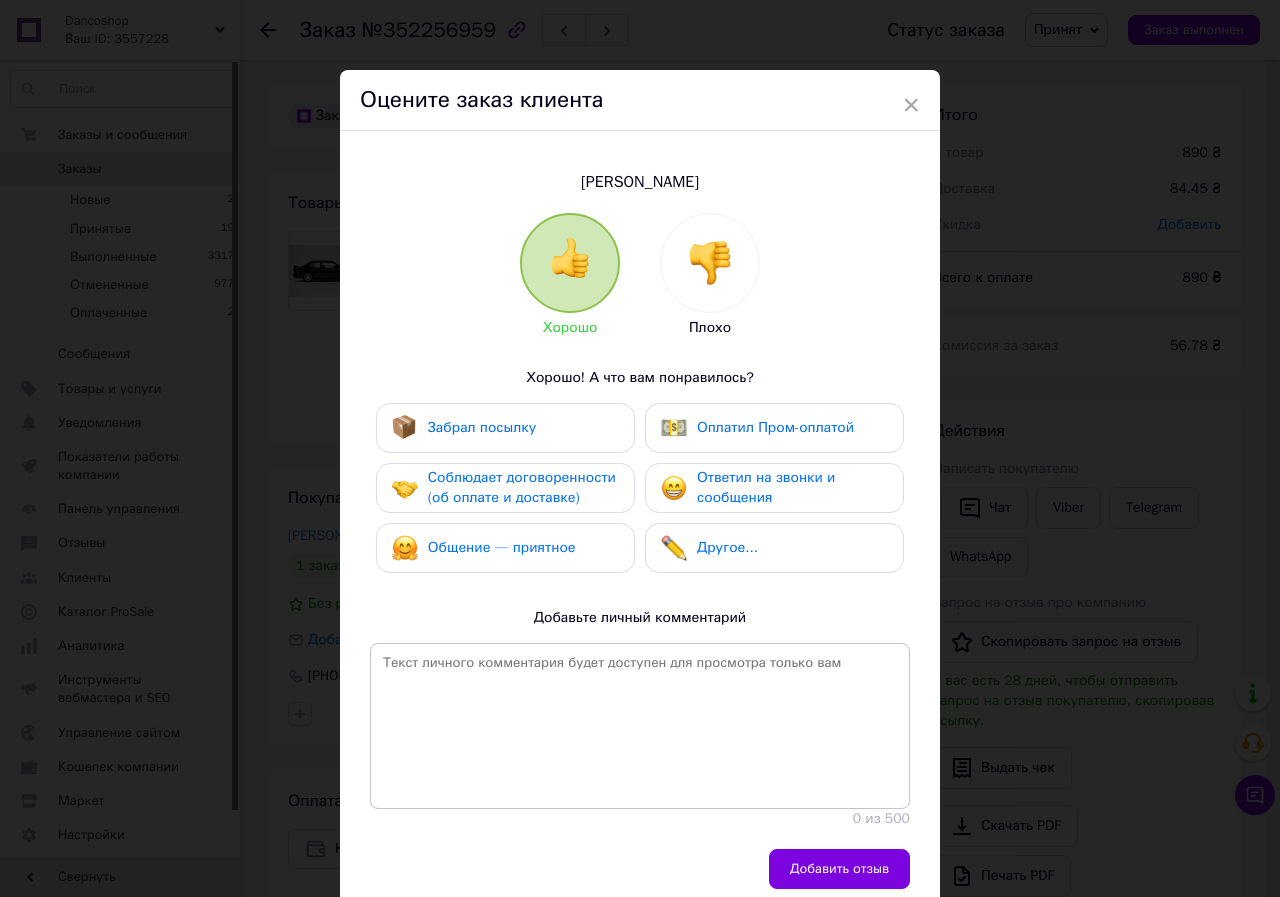 click on "Забрал посылку" at bounding box center [482, 427] 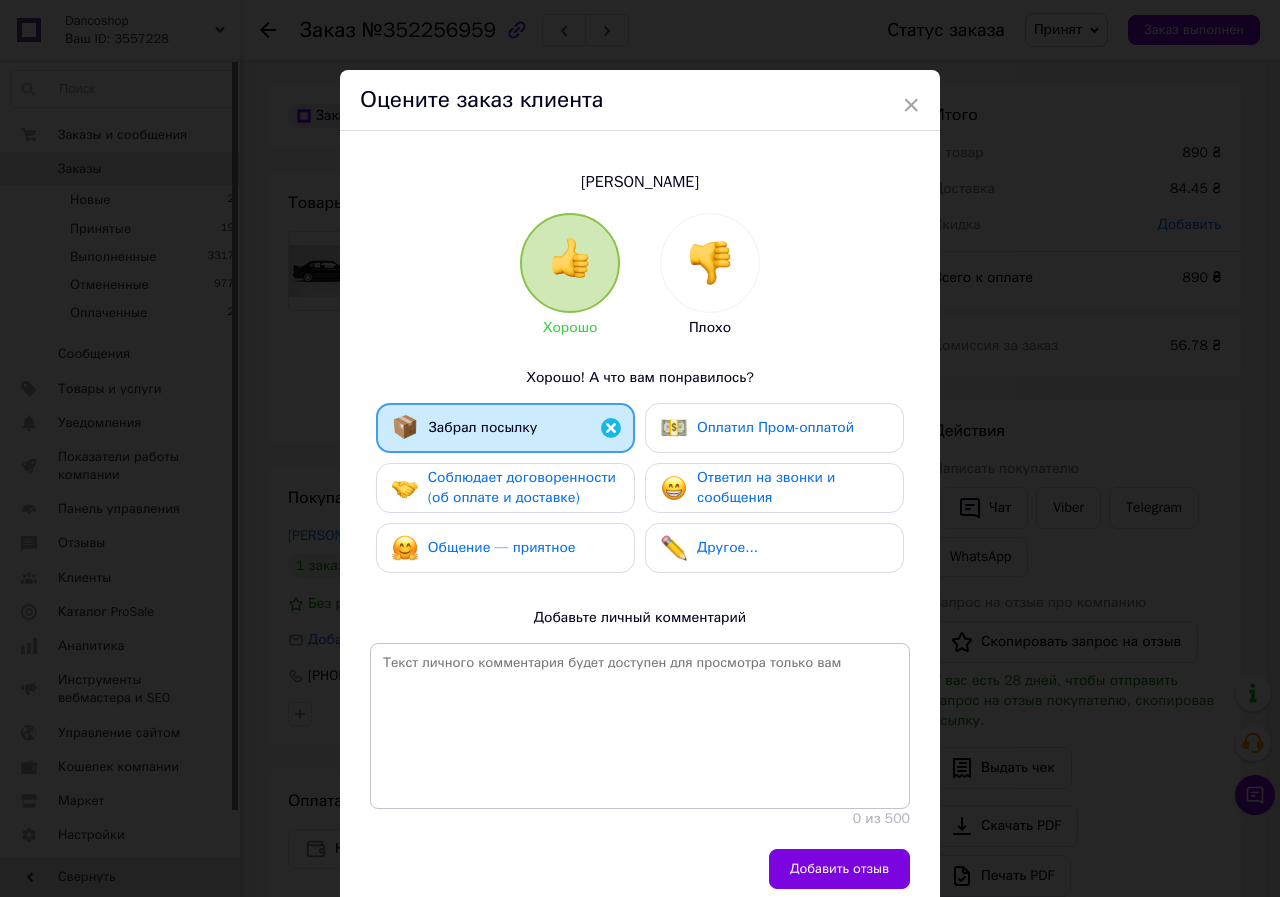 click on "Соблюдает договоренности (об оплате и доставке)" at bounding box center [522, 487] 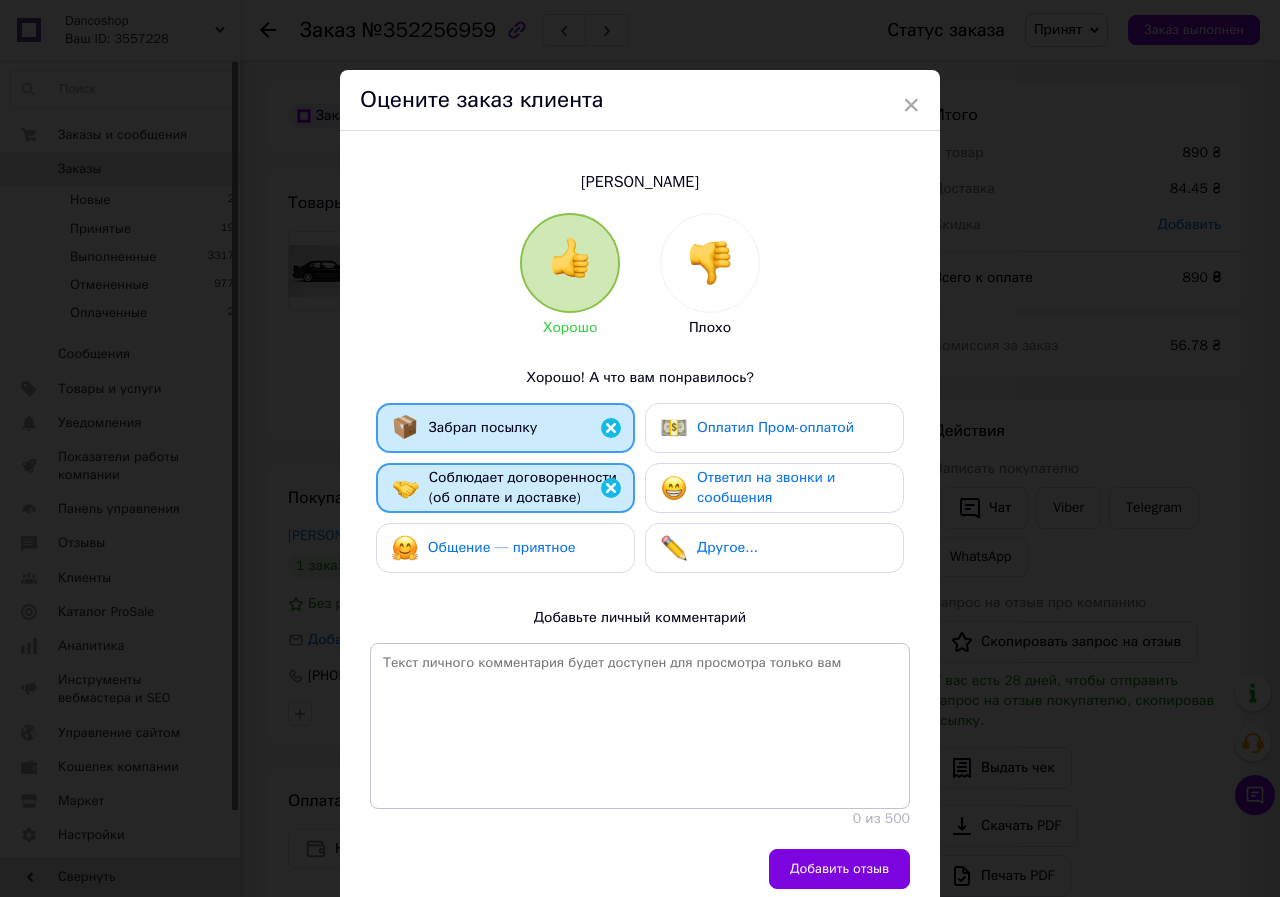 click on "Общение — приятное" at bounding box center (502, 547) 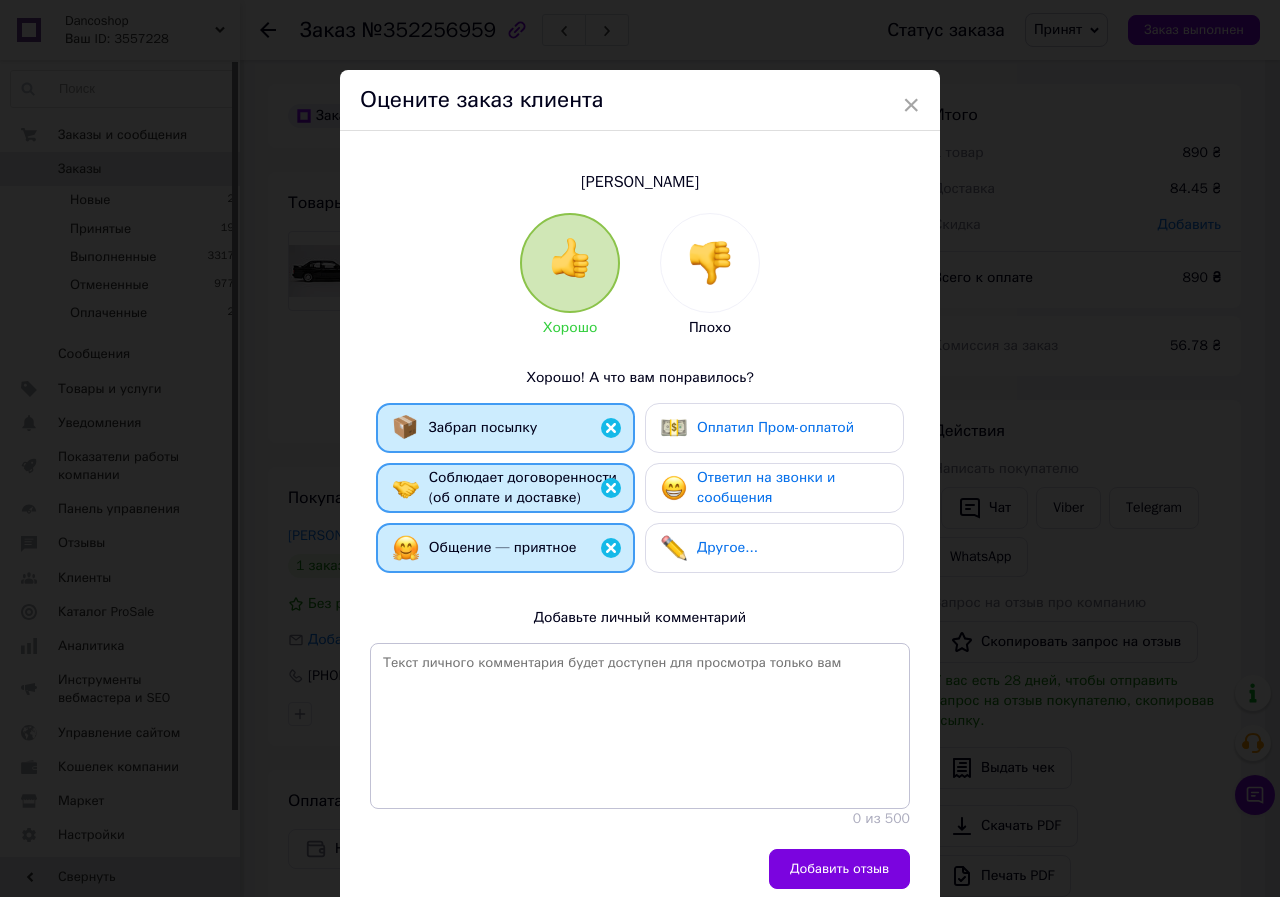 click on "Ответил на звонки и сообщения" at bounding box center (766, 487) 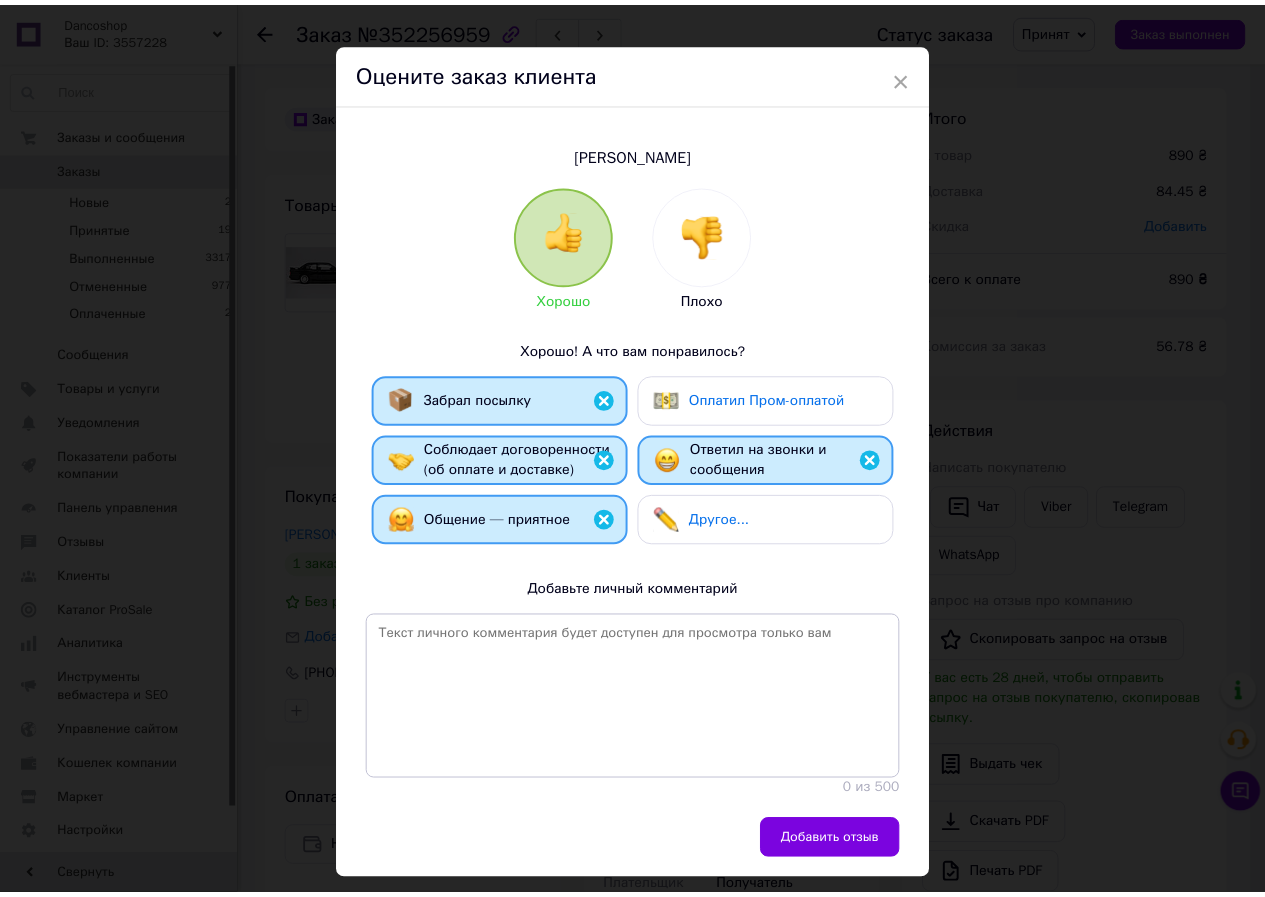 scroll, scrollTop: 74, scrollLeft: 0, axis: vertical 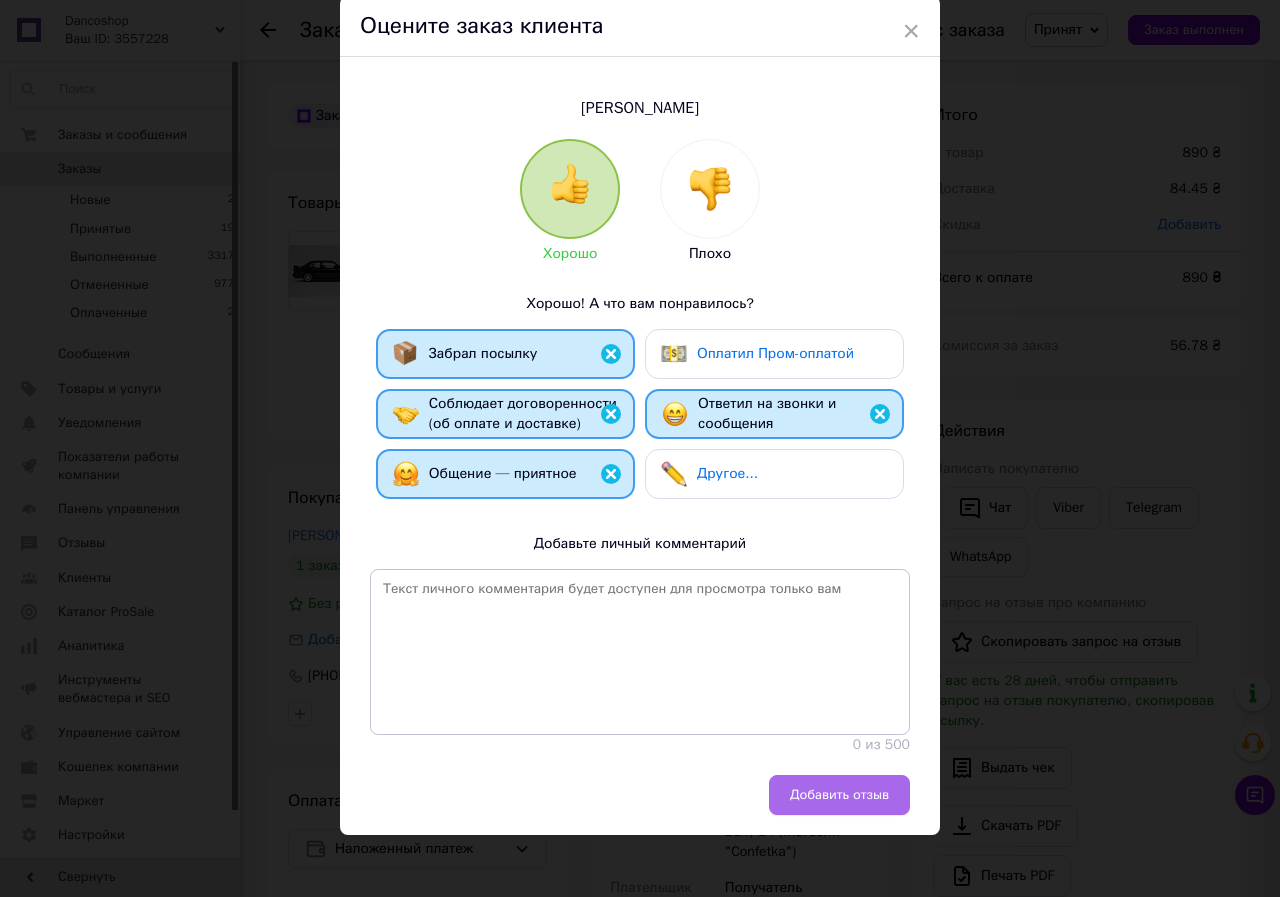 click on "Добавить отзыв" at bounding box center [839, 795] 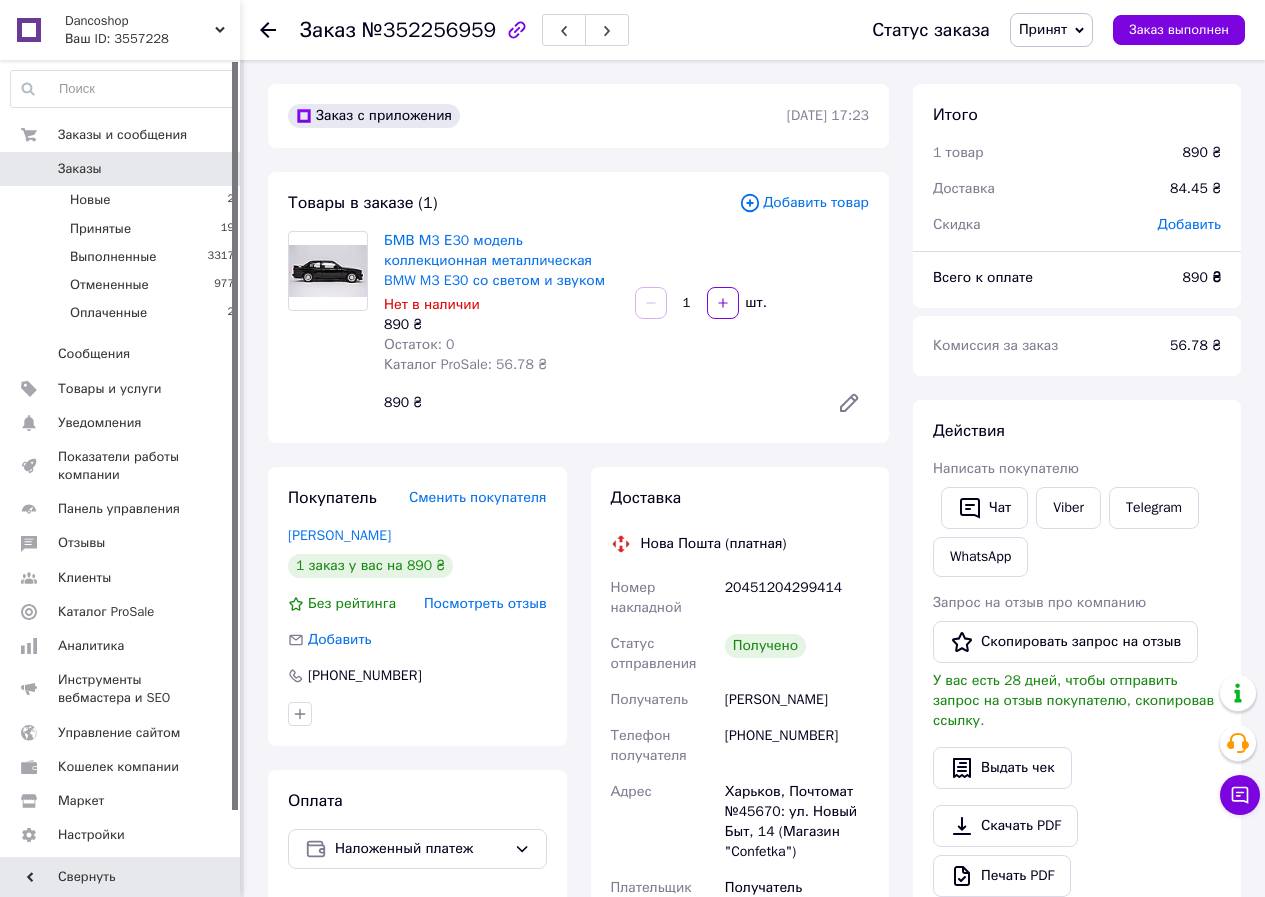 click 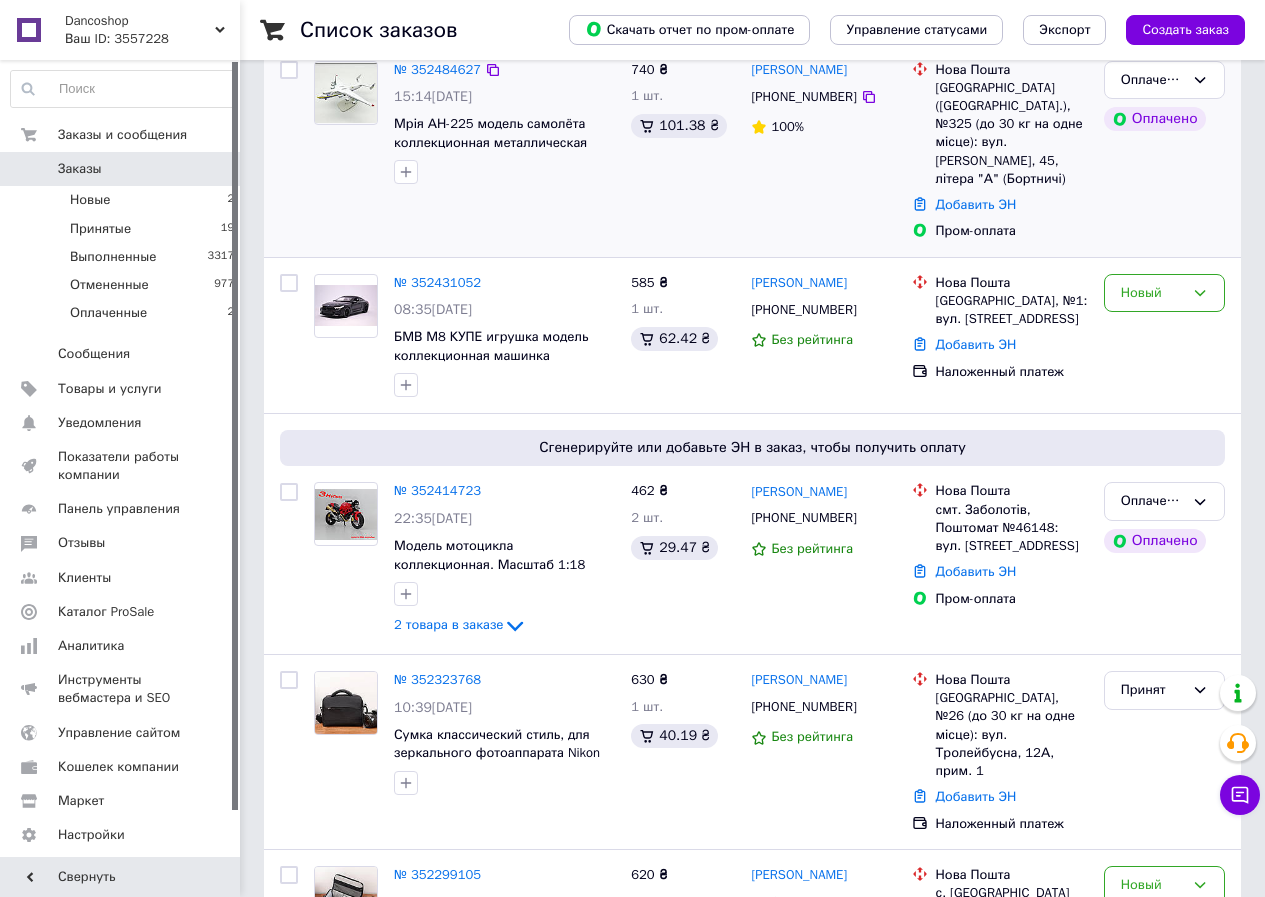 scroll, scrollTop: 300, scrollLeft: 0, axis: vertical 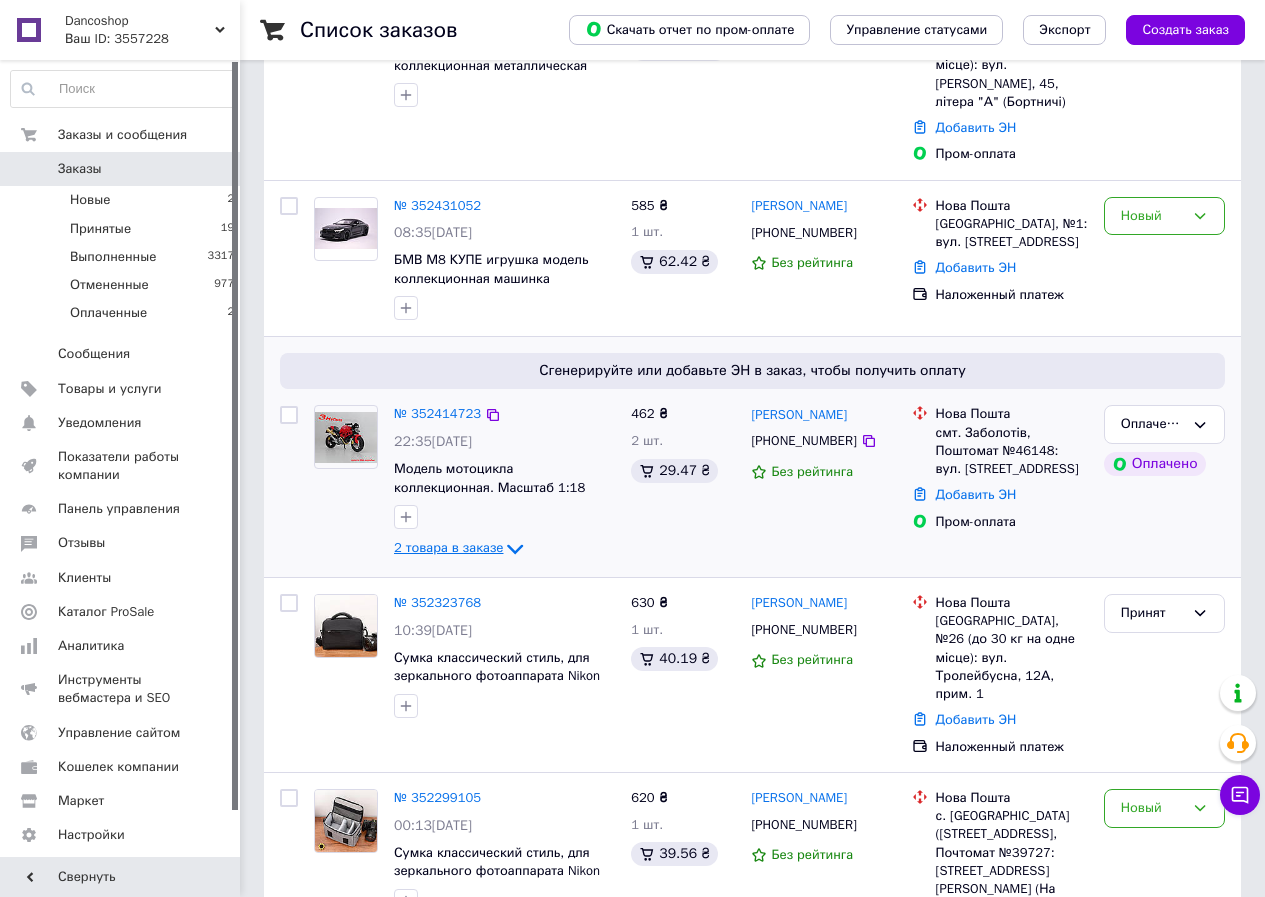 click 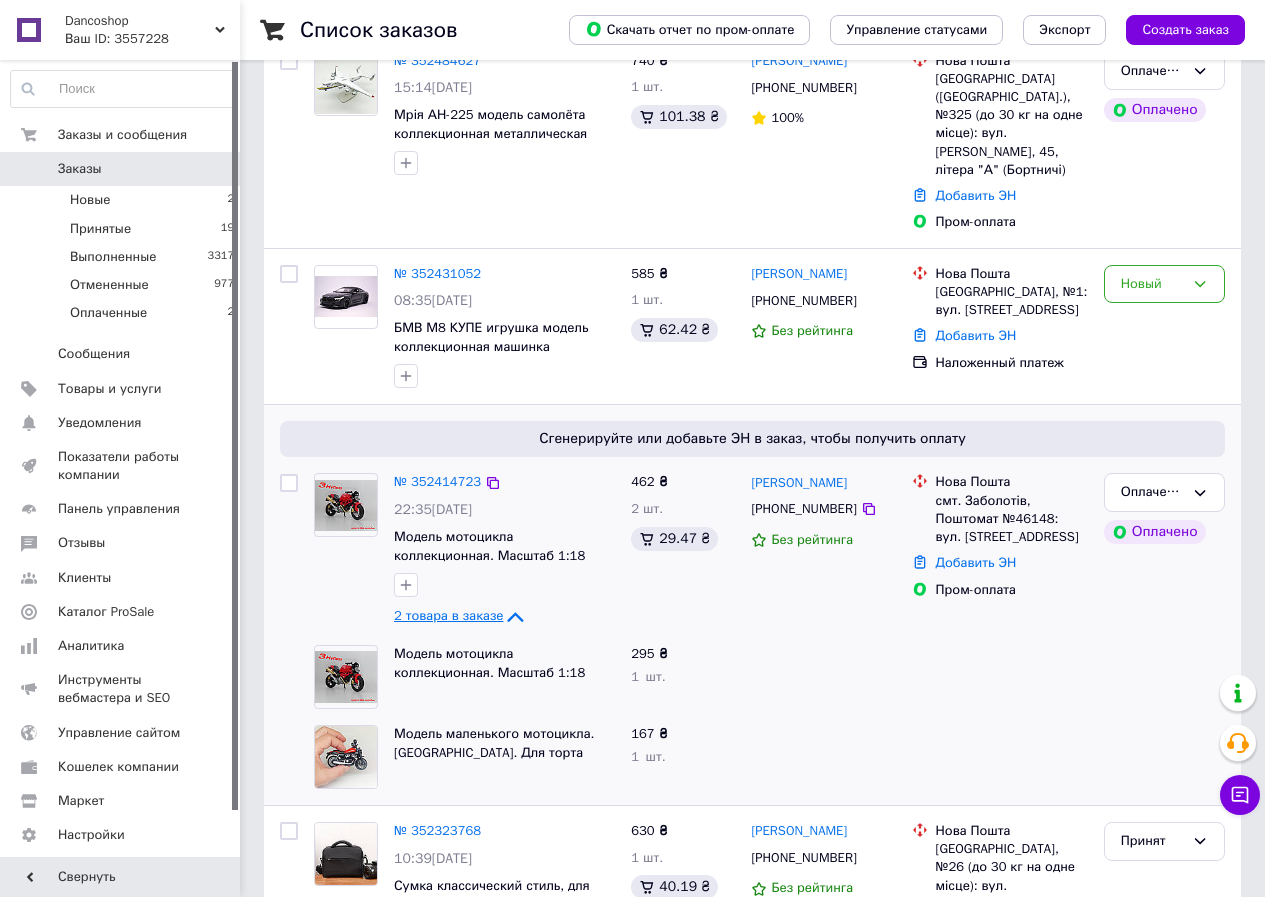 scroll, scrollTop: 200, scrollLeft: 0, axis: vertical 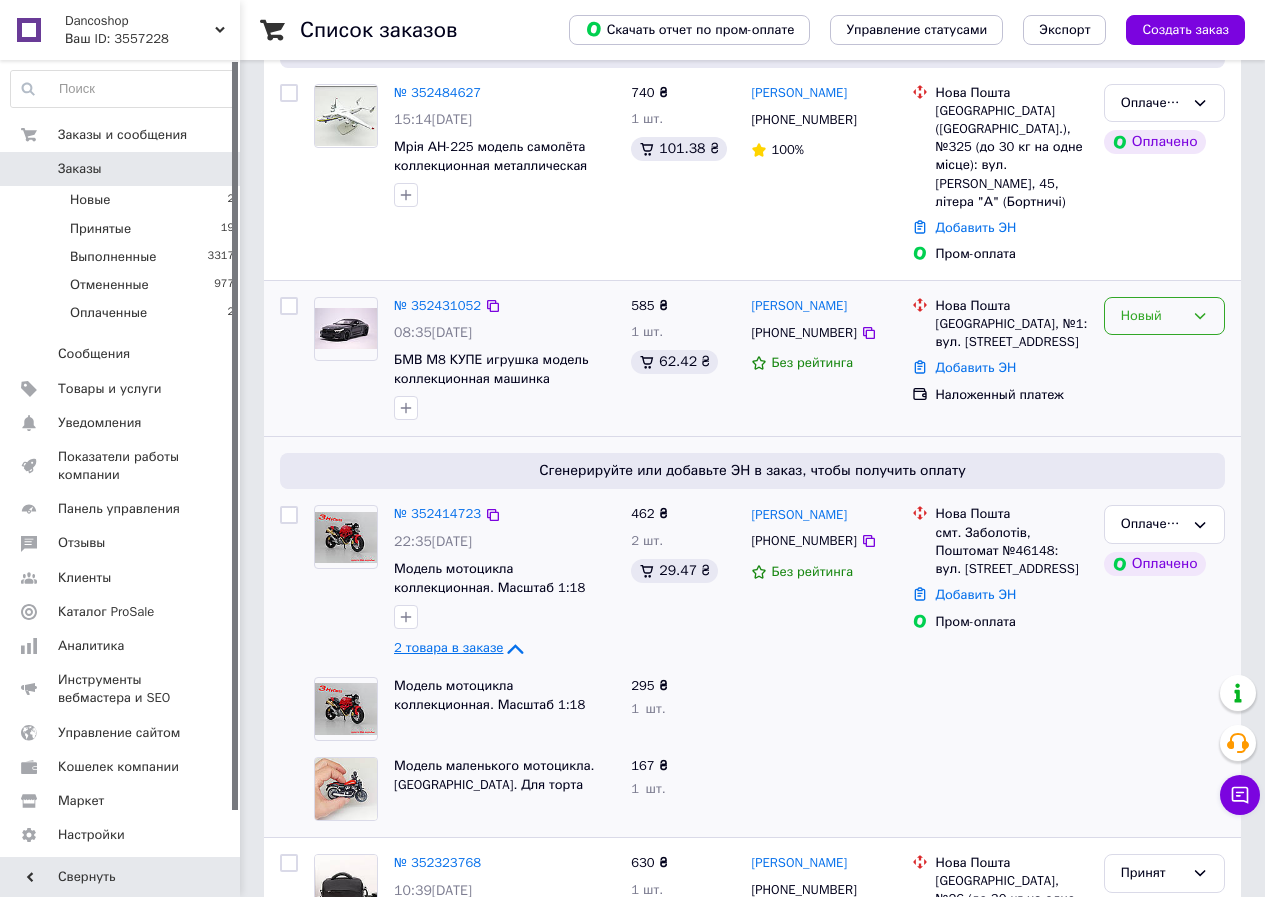click on "Новый" at bounding box center (1152, 316) 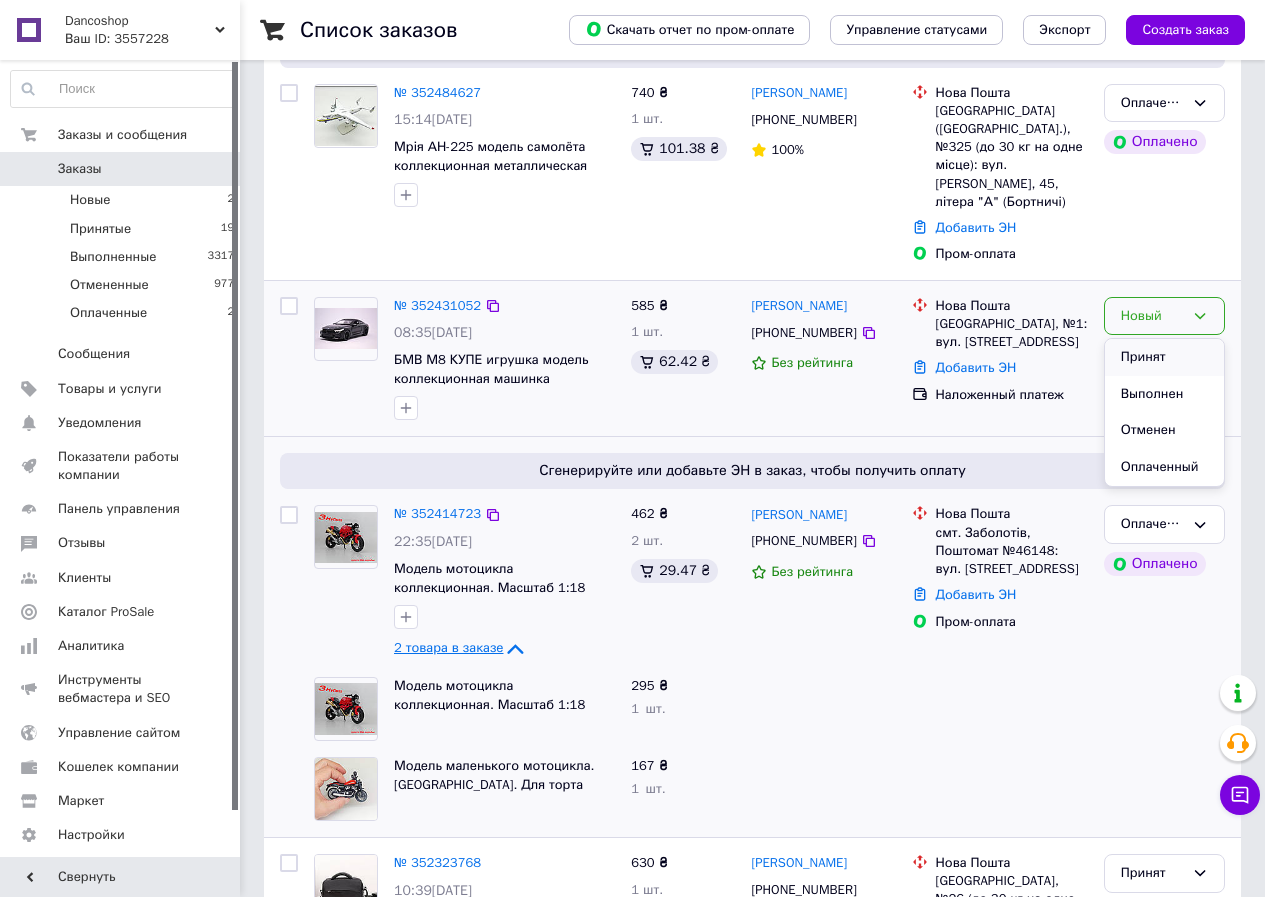 click on "Принят" at bounding box center (1164, 357) 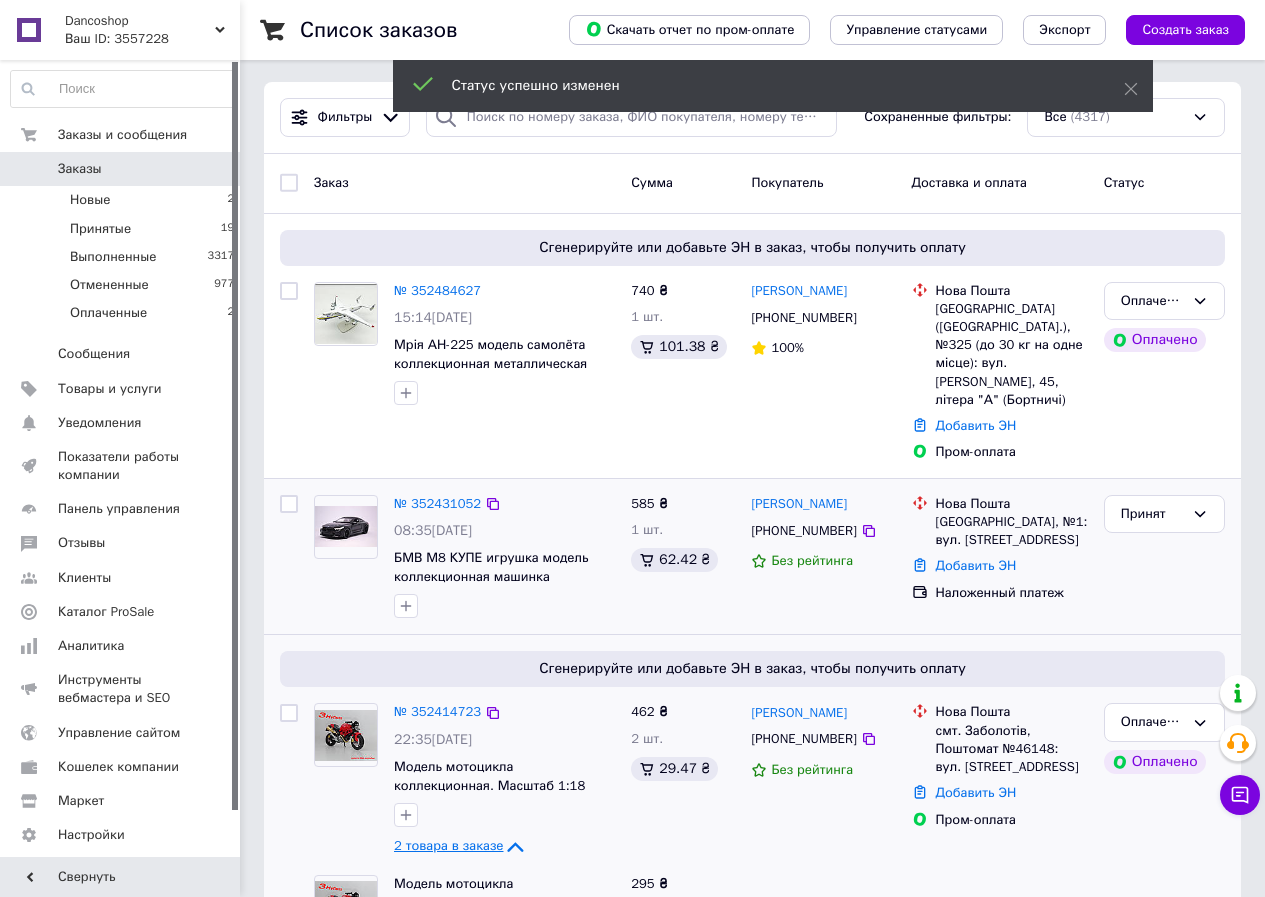 scroll, scrollTop: 0, scrollLeft: 0, axis: both 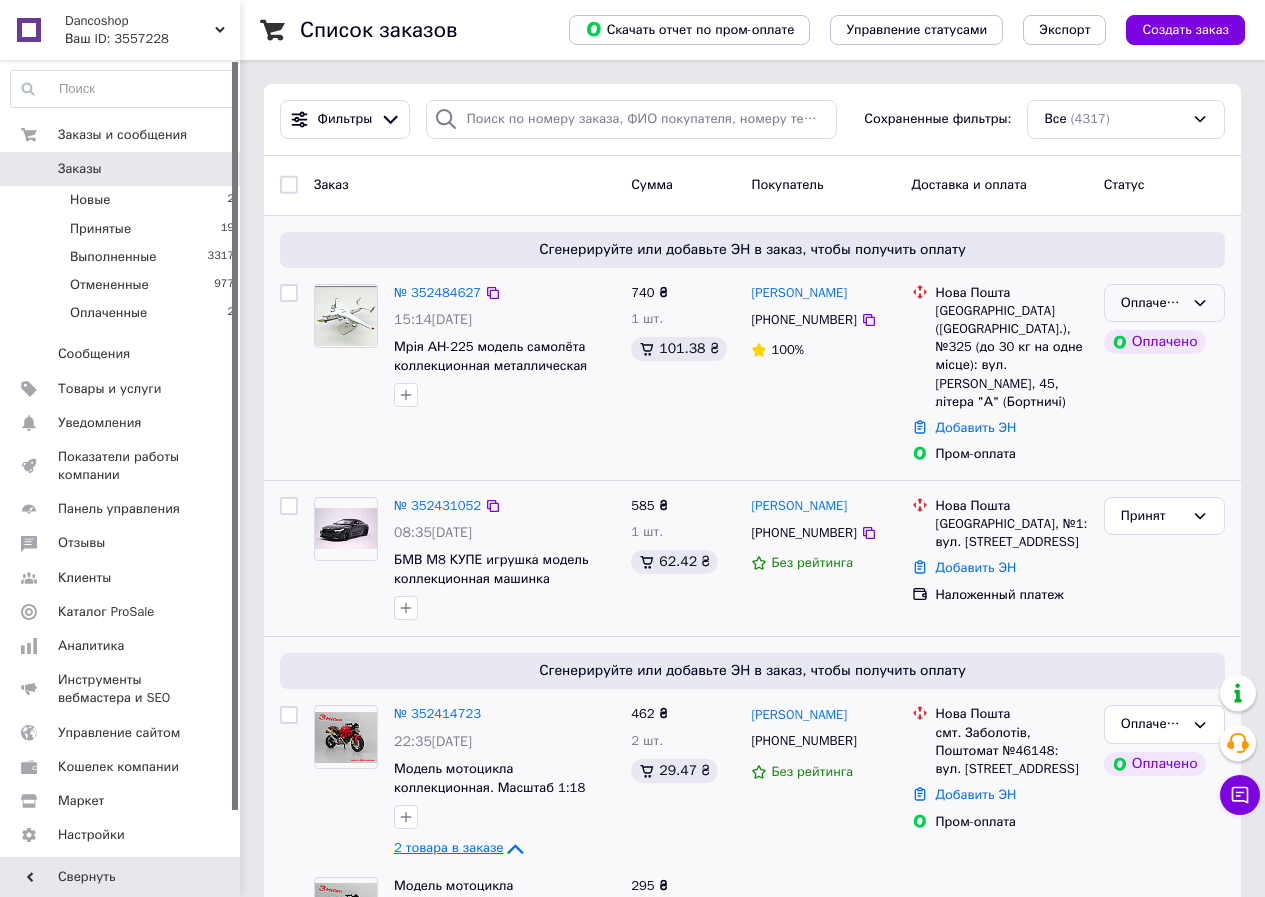 click on "Оплаченный" at bounding box center [1152, 303] 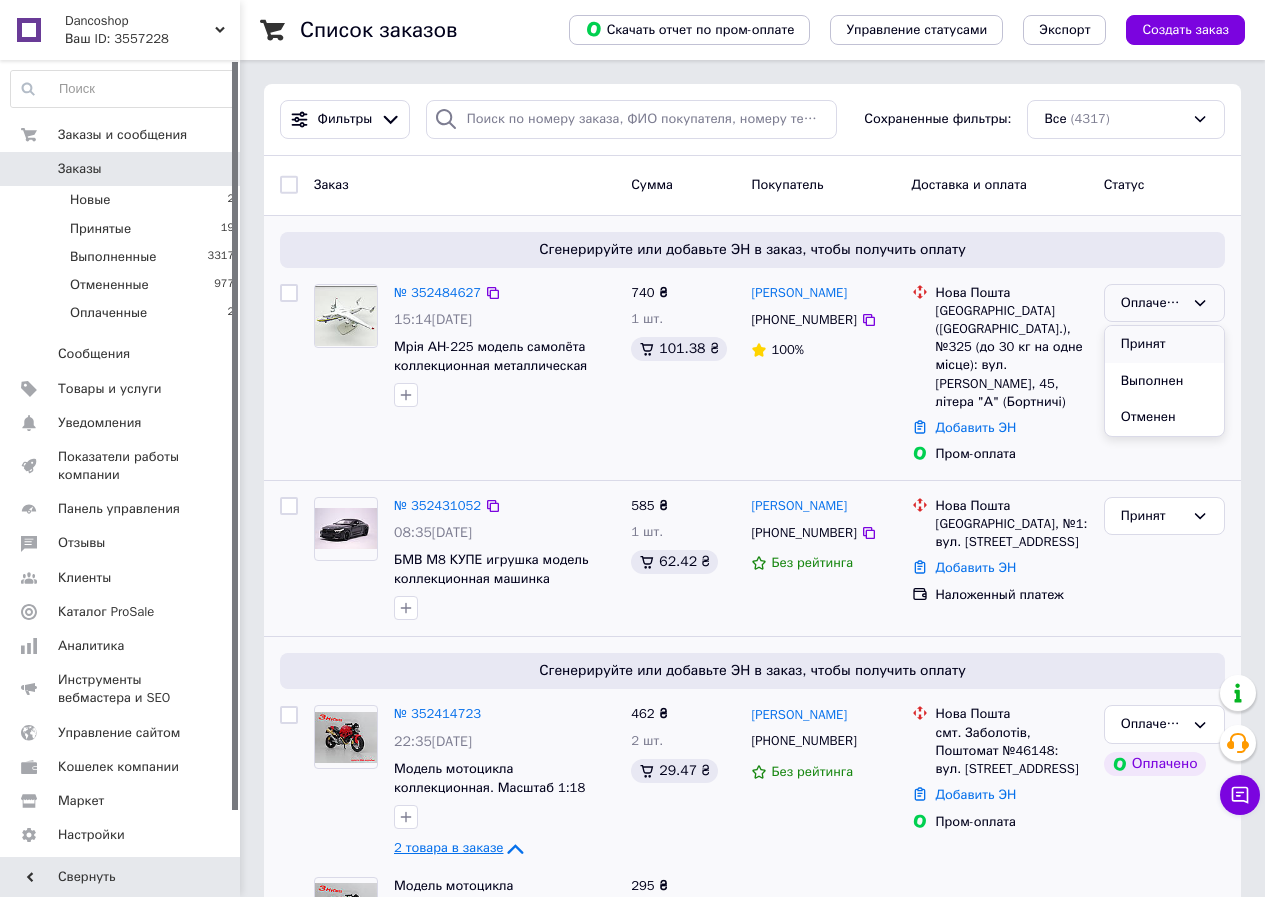 click on "Принят" at bounding box center (1164, 344) 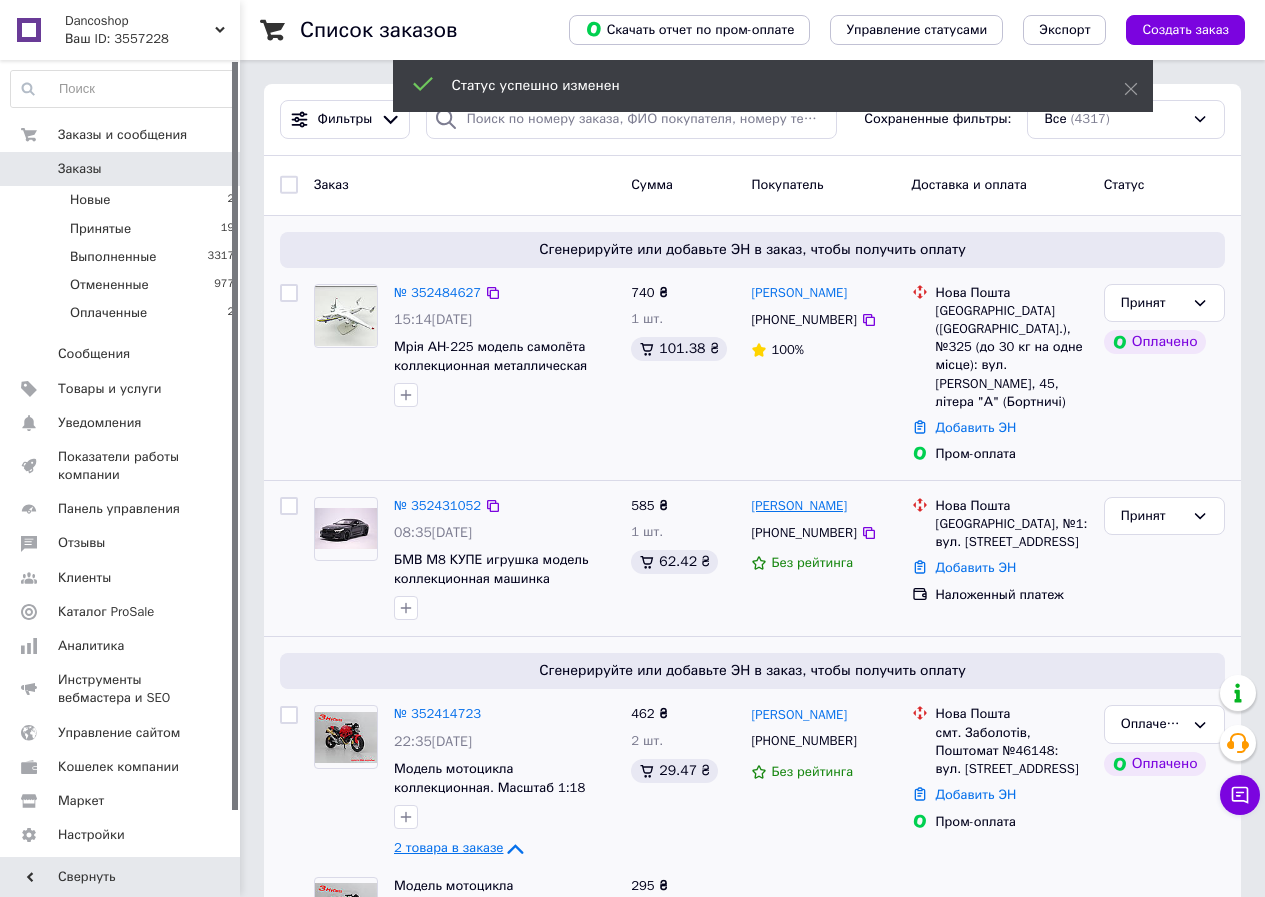 click on "[PERSON_NAME]" at bounding box center [799, 506] 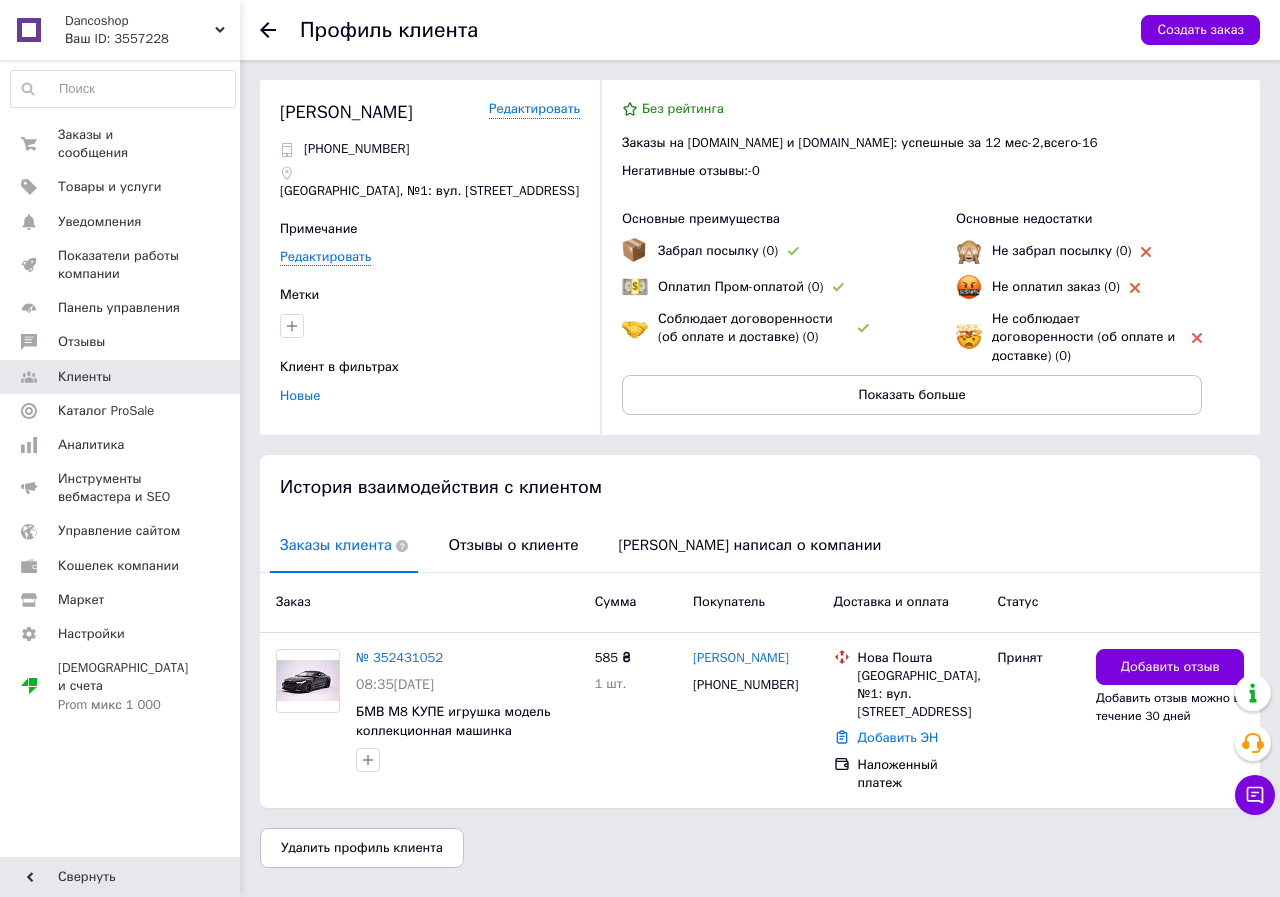 click 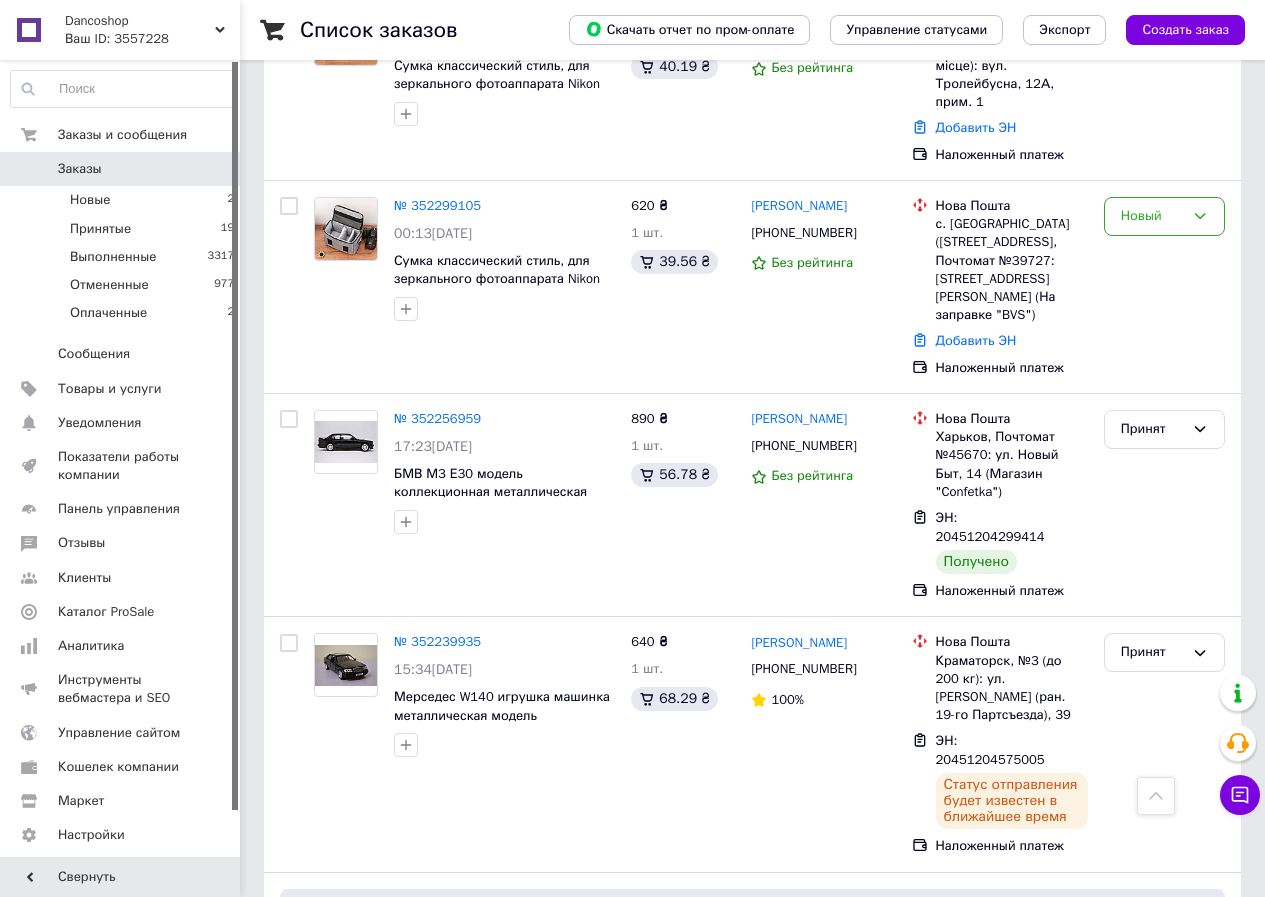 scroll, scrollTop: 900, scrollLeft: 0, axis: vertical 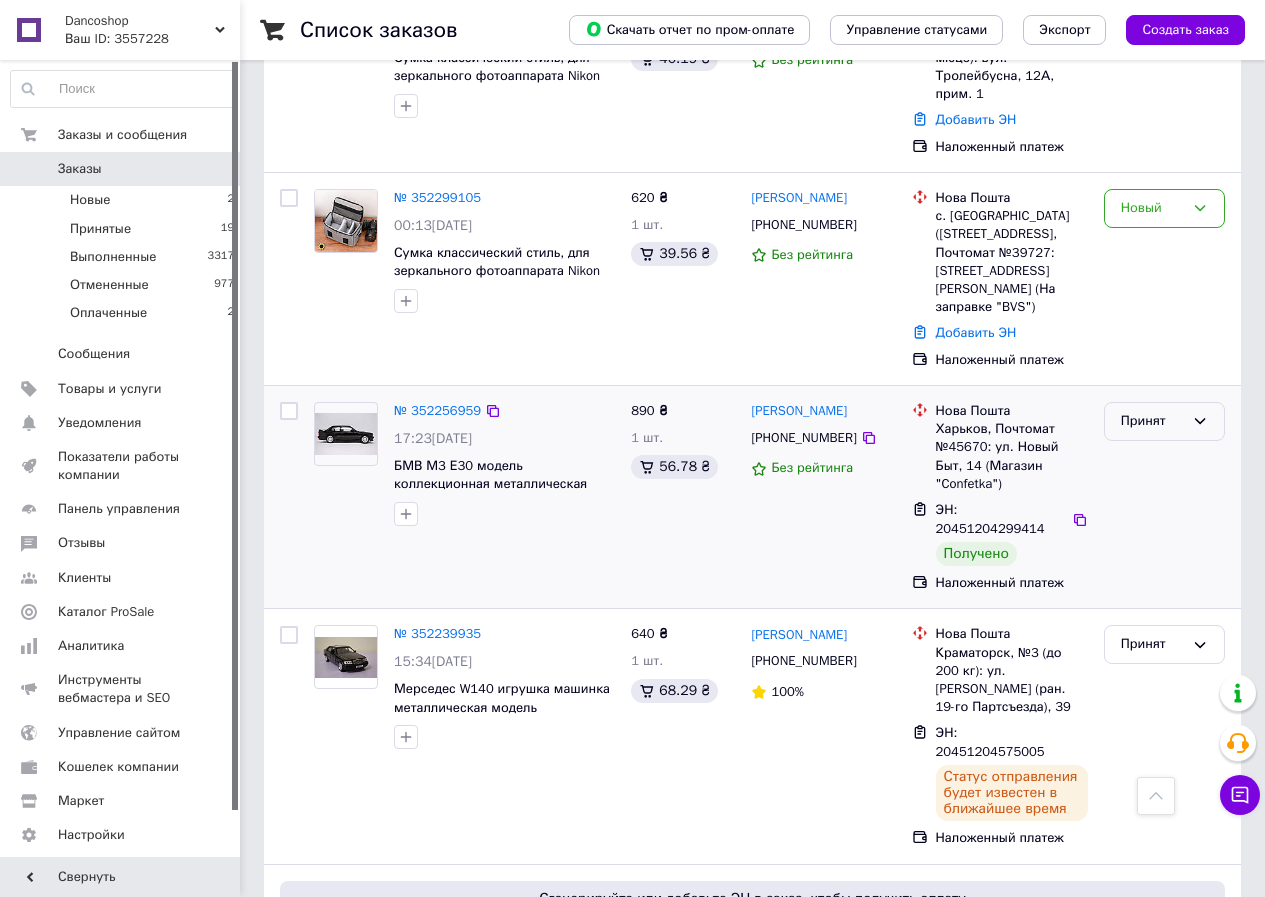 click on "Принят" at bounding box center [1152, 421] 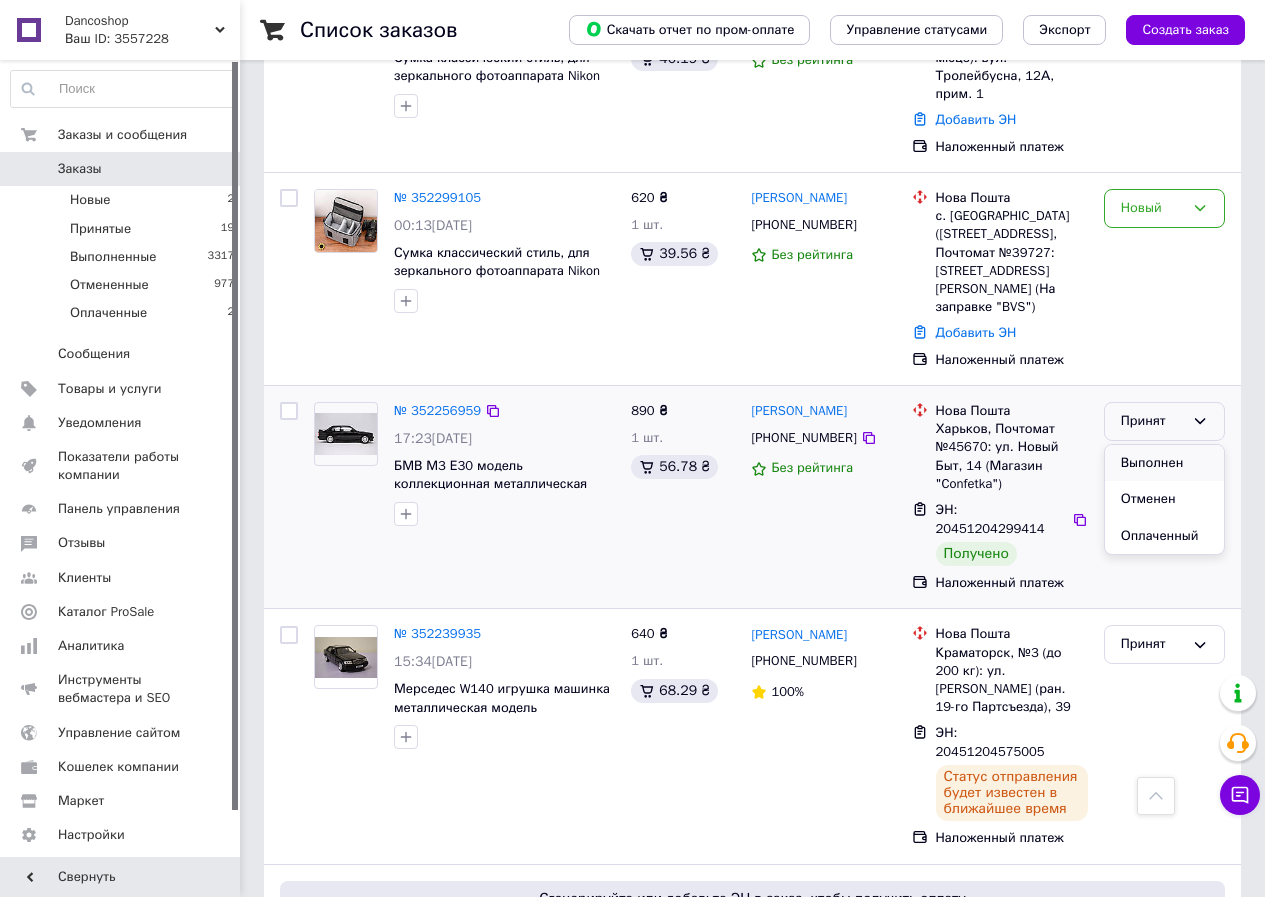 click on "Выполнен" at bounding box center [1164, 463] 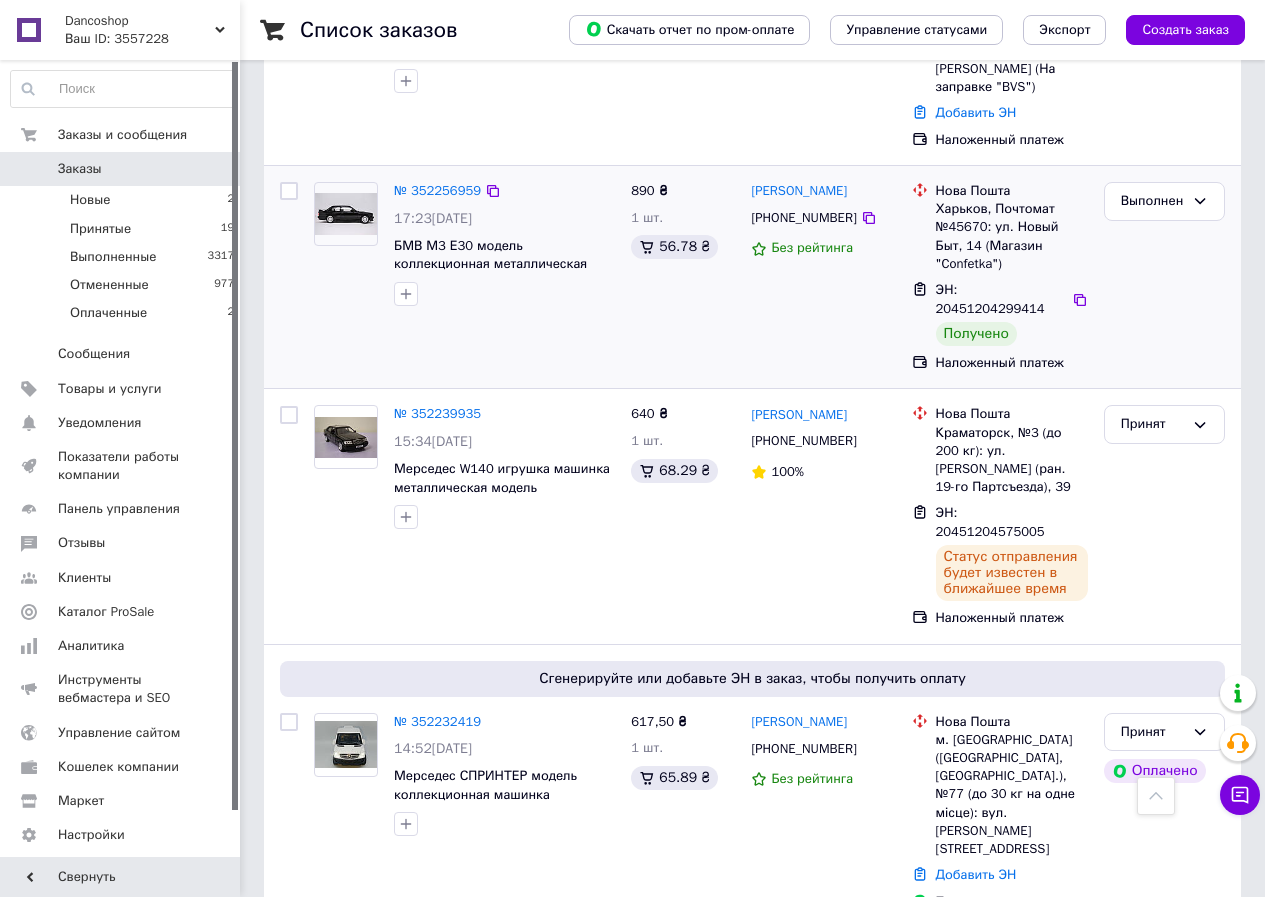 scroll, scrollTop: 1300, scrollLeft: 0, axis: vertical 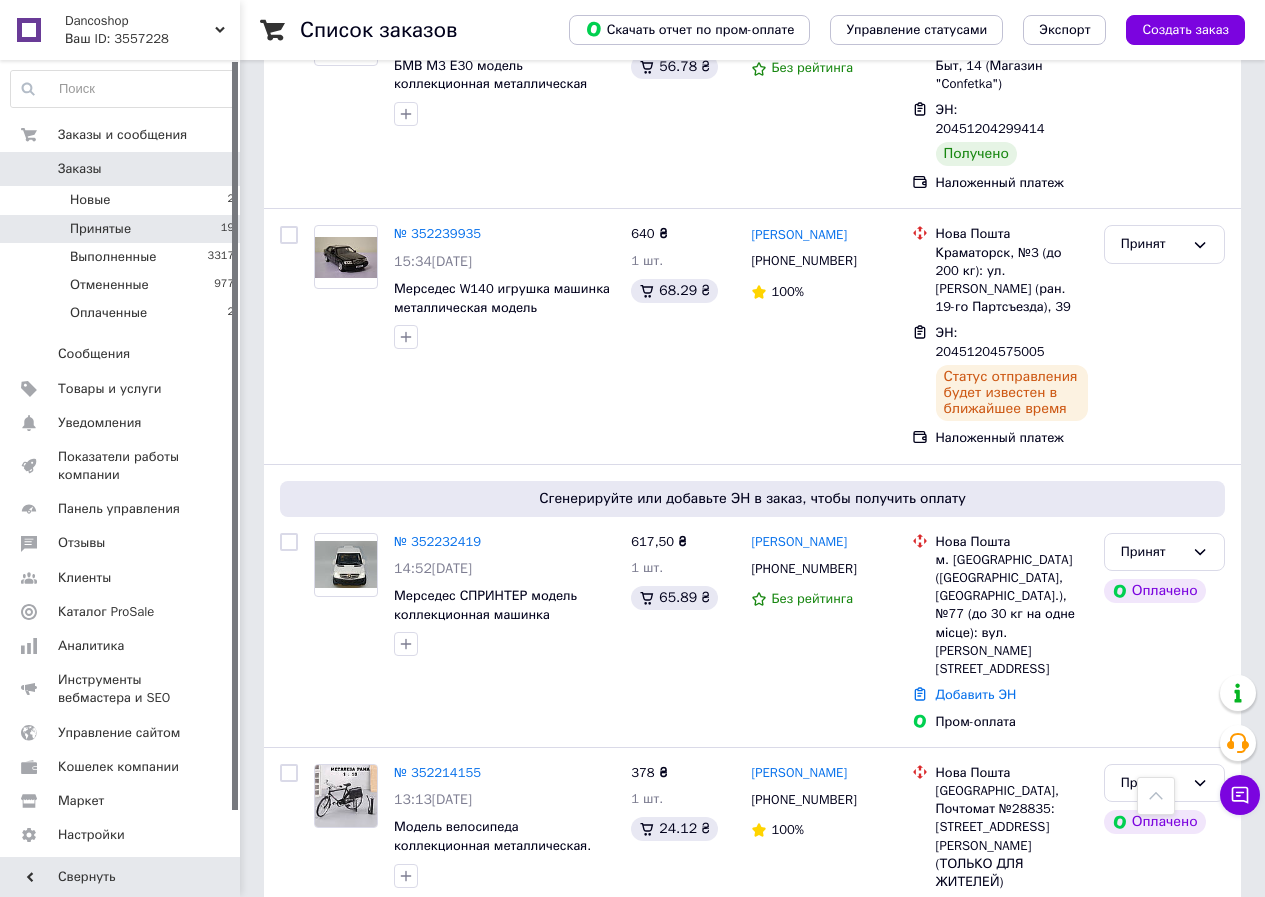 click on "Принятые" at bounding box center [100, 229] 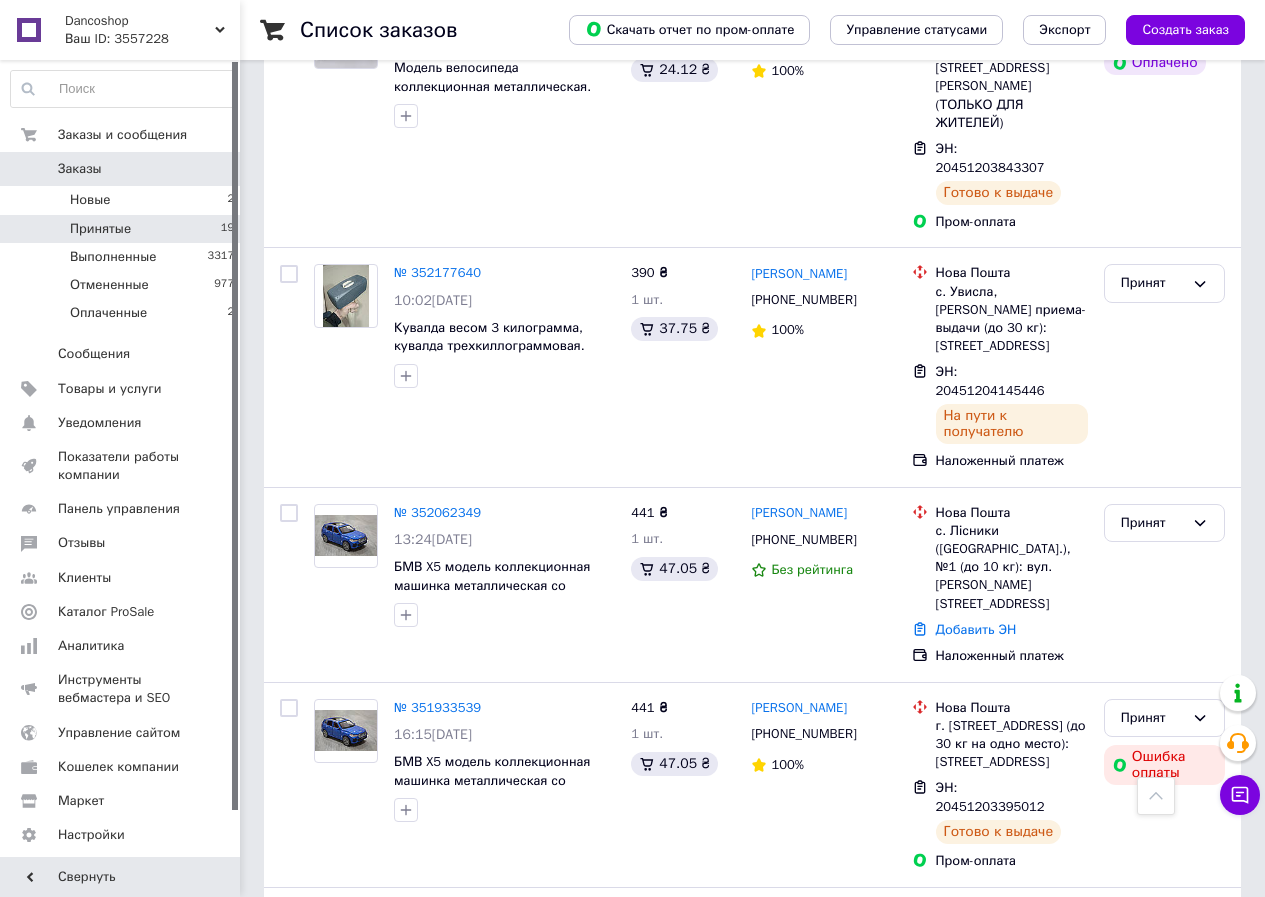 scroll, scrollTop: 1700, scrollLeft: 0, axis: vertical 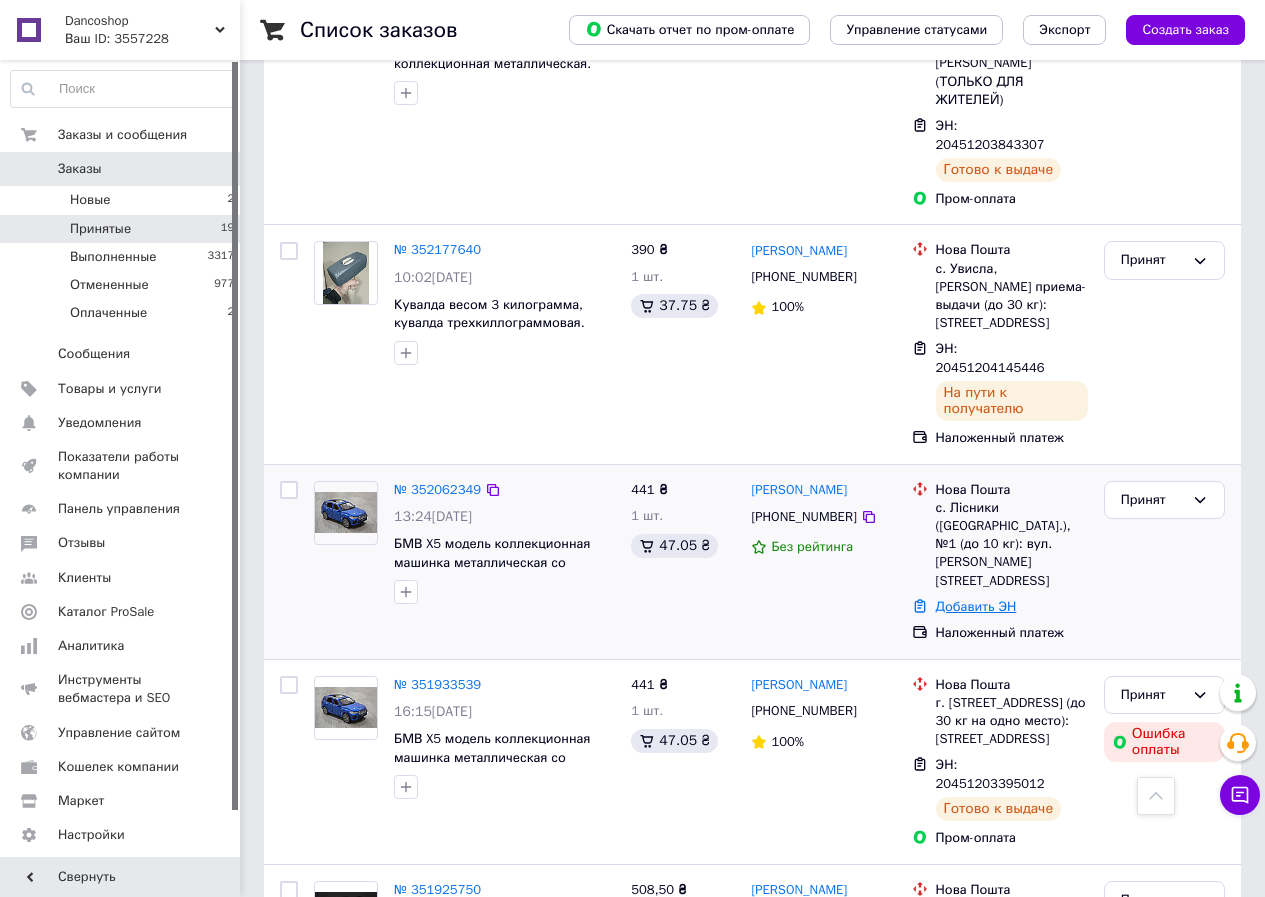 click on "Добавить ЭН" at bounding box center (976, 606) 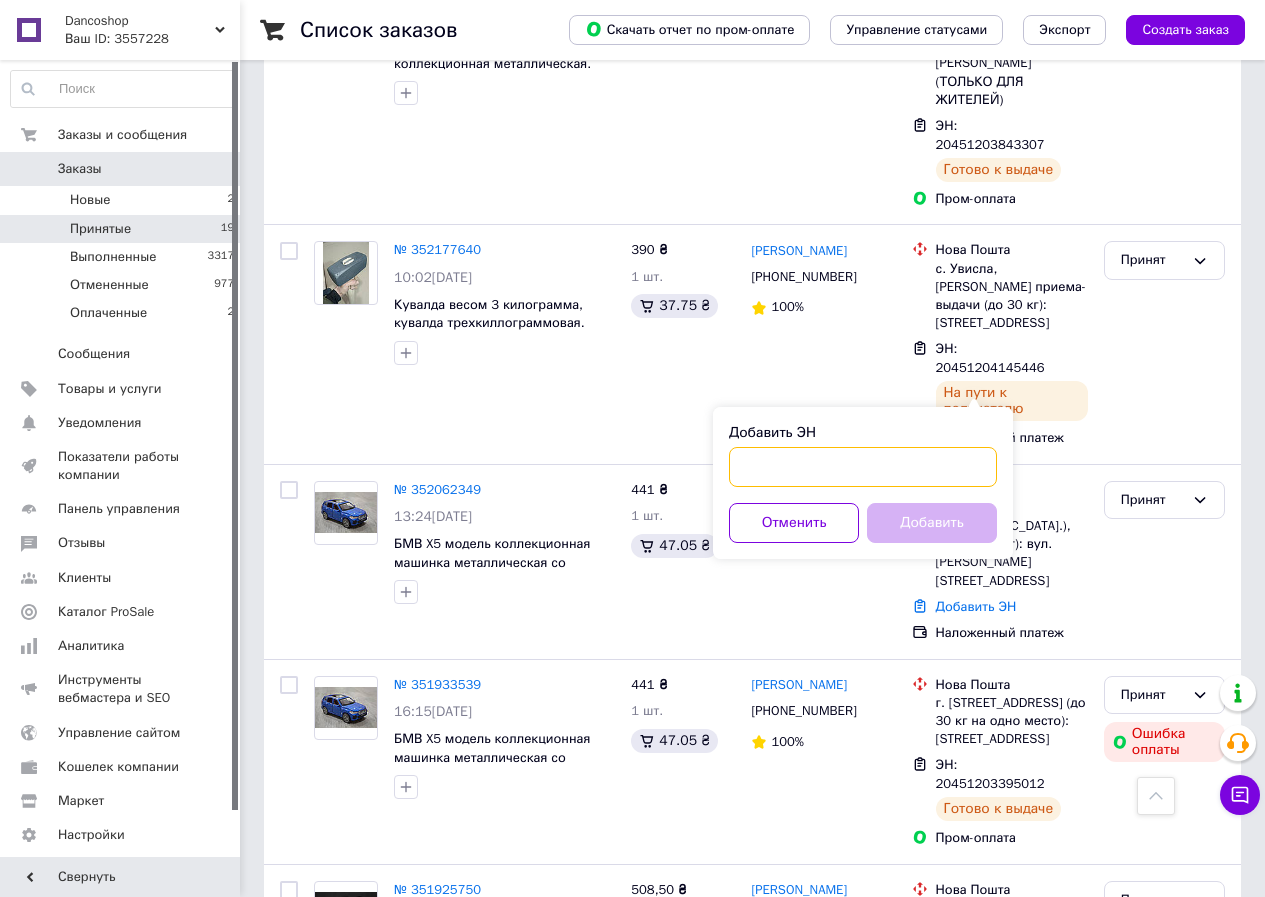 click on "Добавить ЭН" at bounding box center (863, 467) 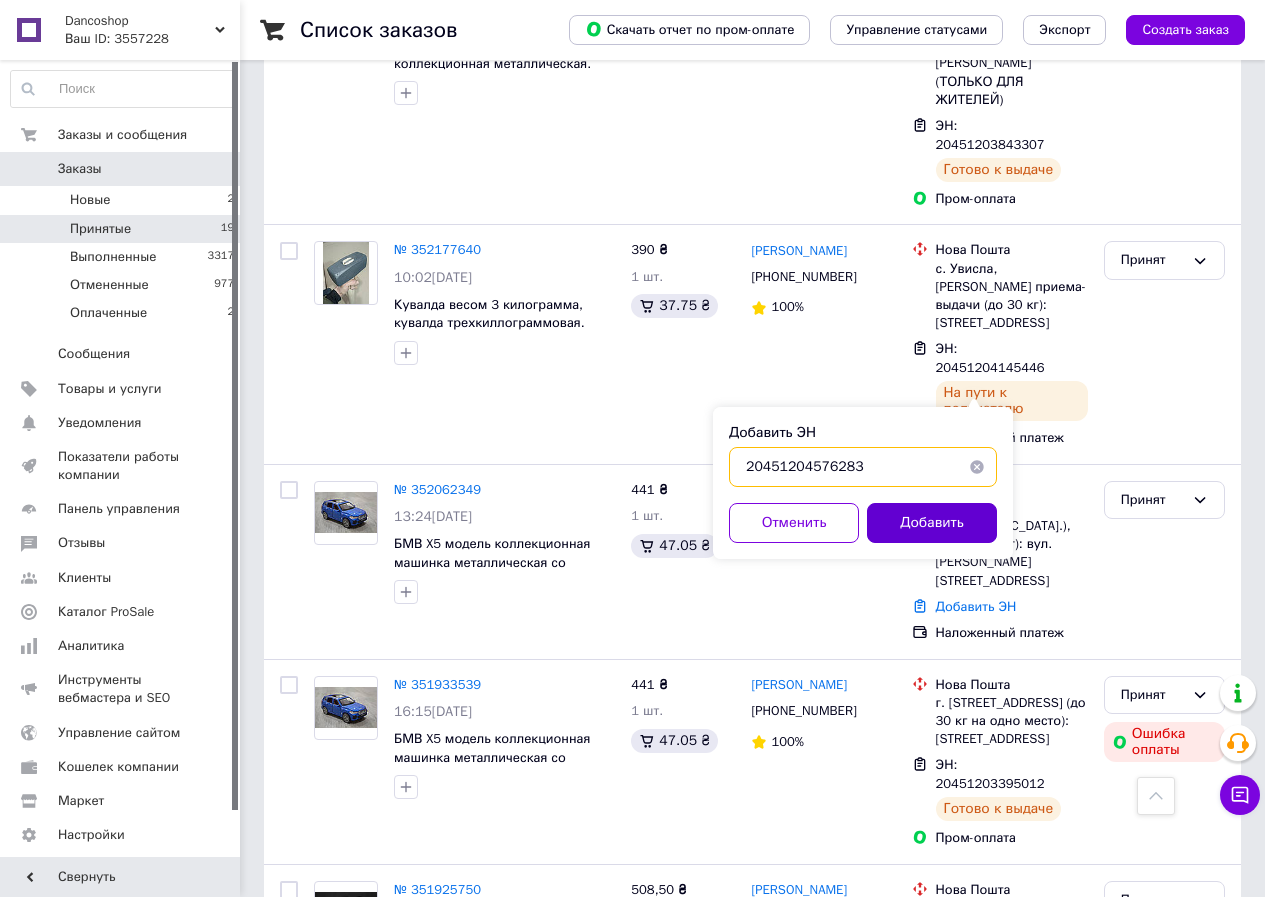 type on "20451204576283" 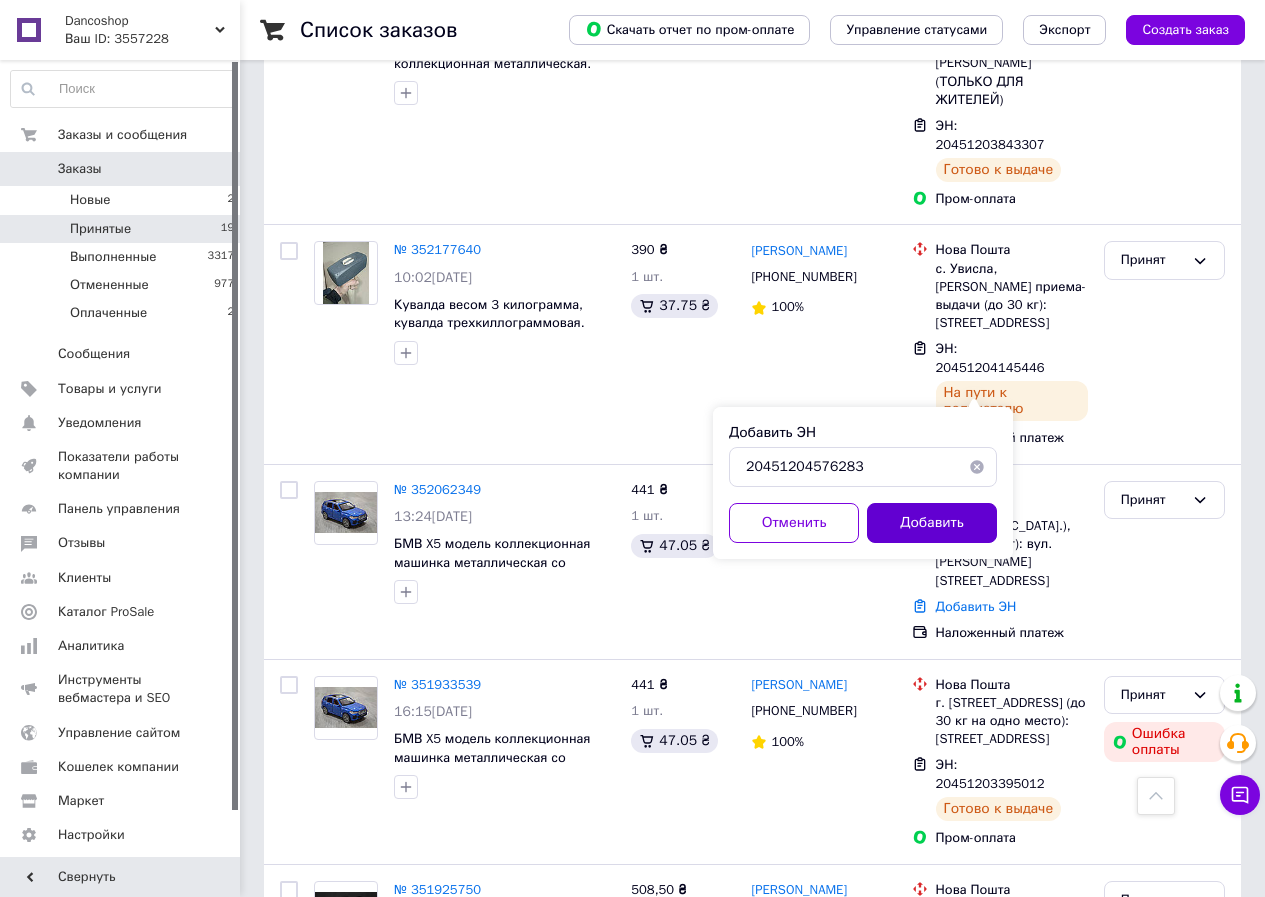 click on "Добавить" at bounding box center [932, 523] 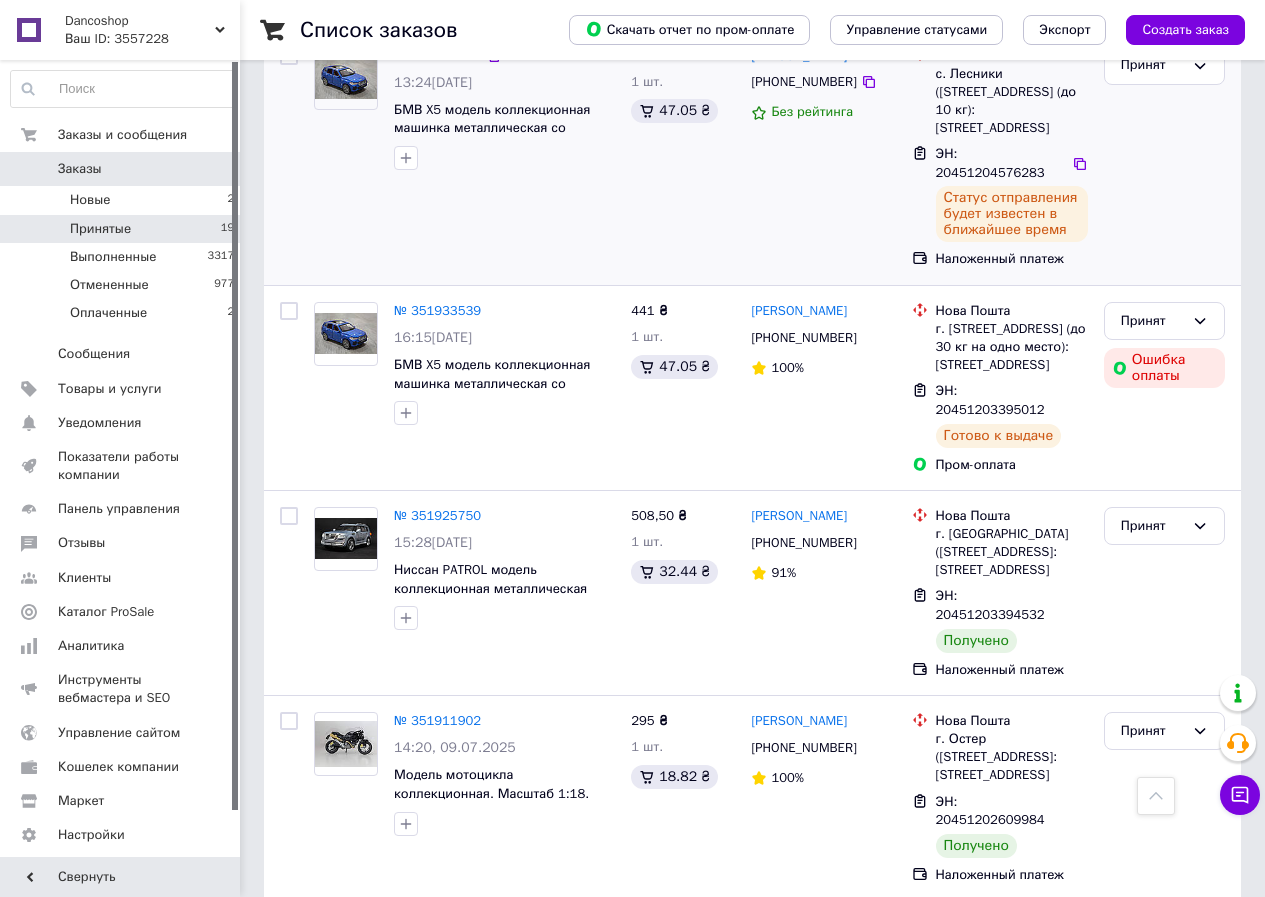 scroll, scrollTop: 1913, scrollLeft: 0, axis: vertical 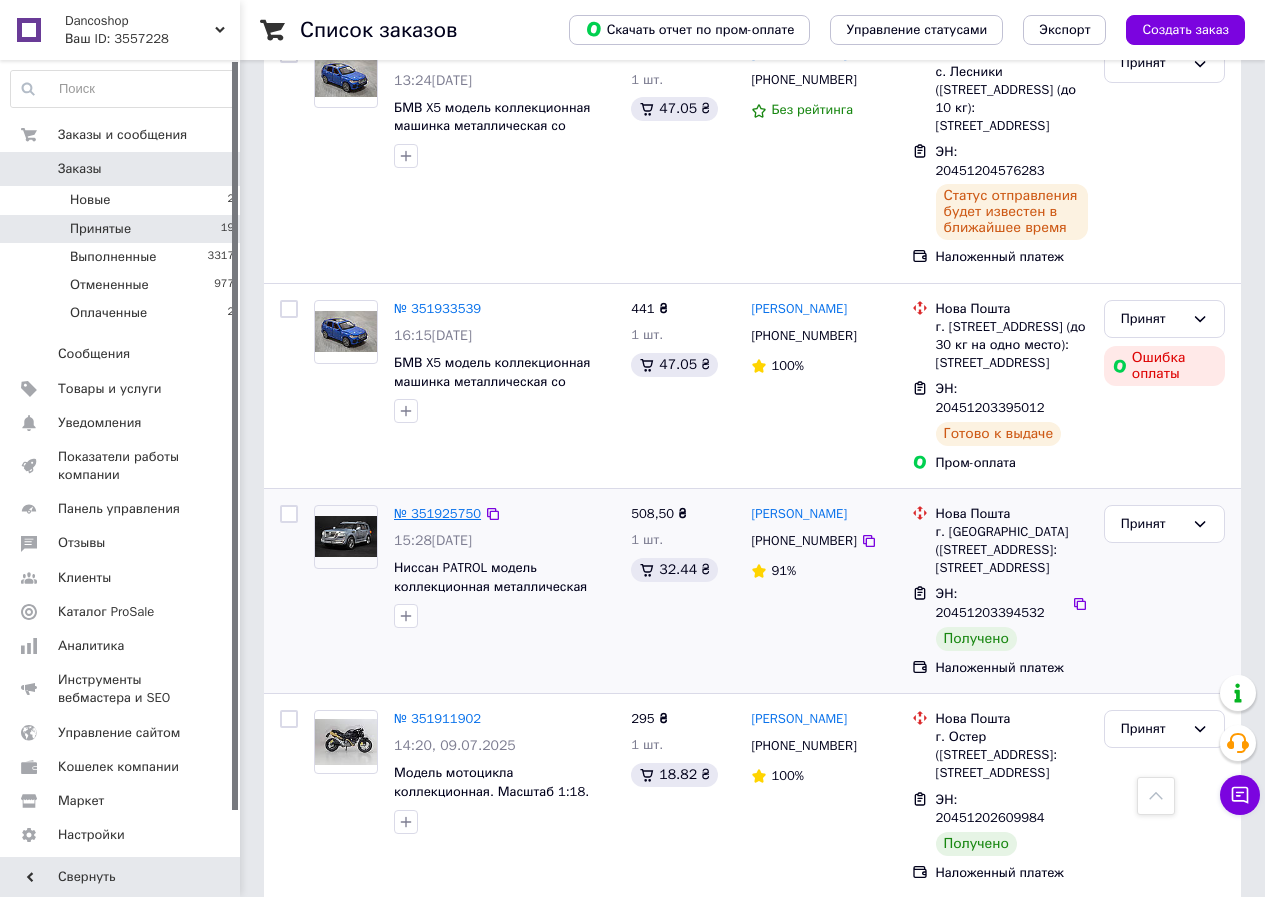 click on "№ 351925750" at bounding box center (437, 513) 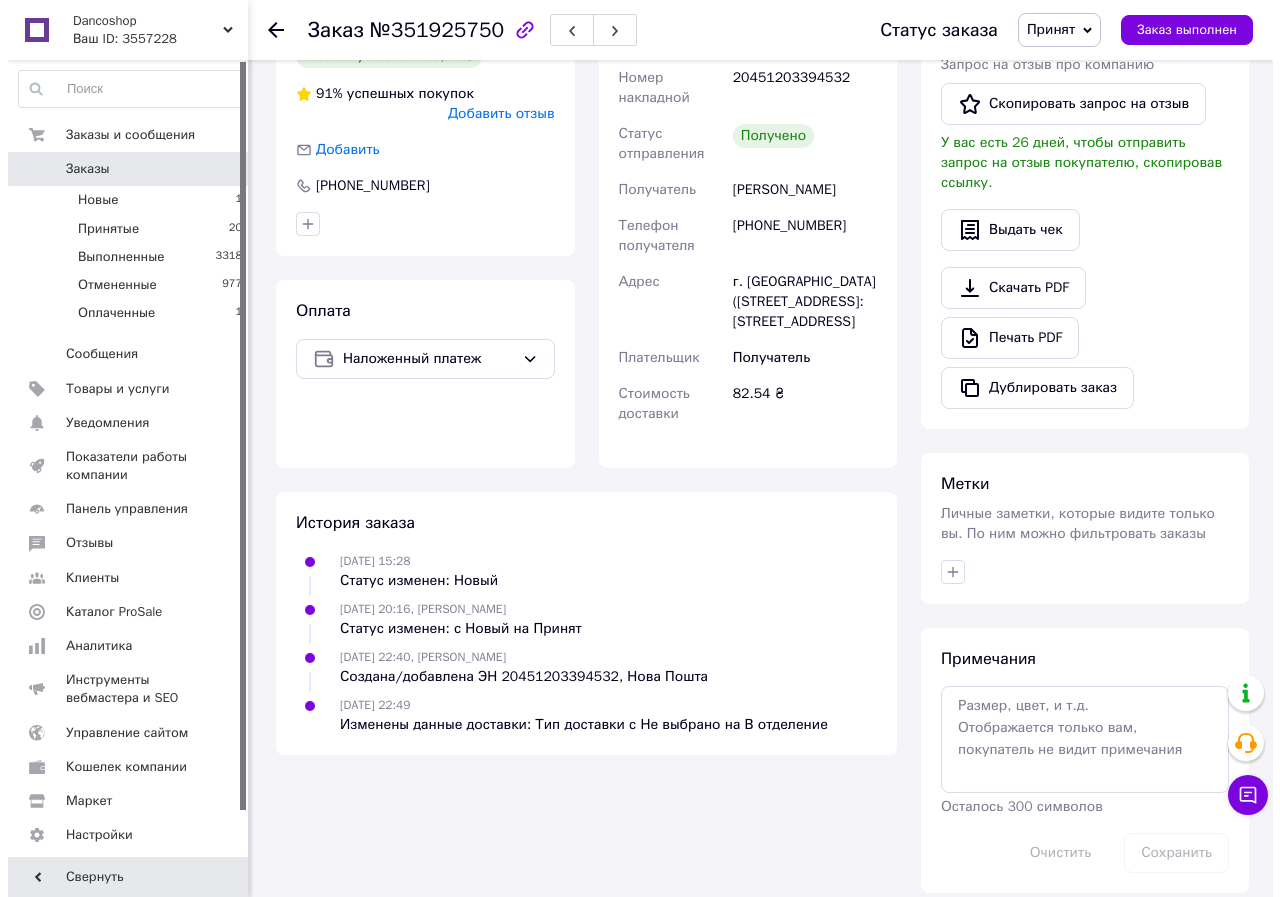 scroll, scrollTop: 438, scrollLeft: 0, axis: vertical 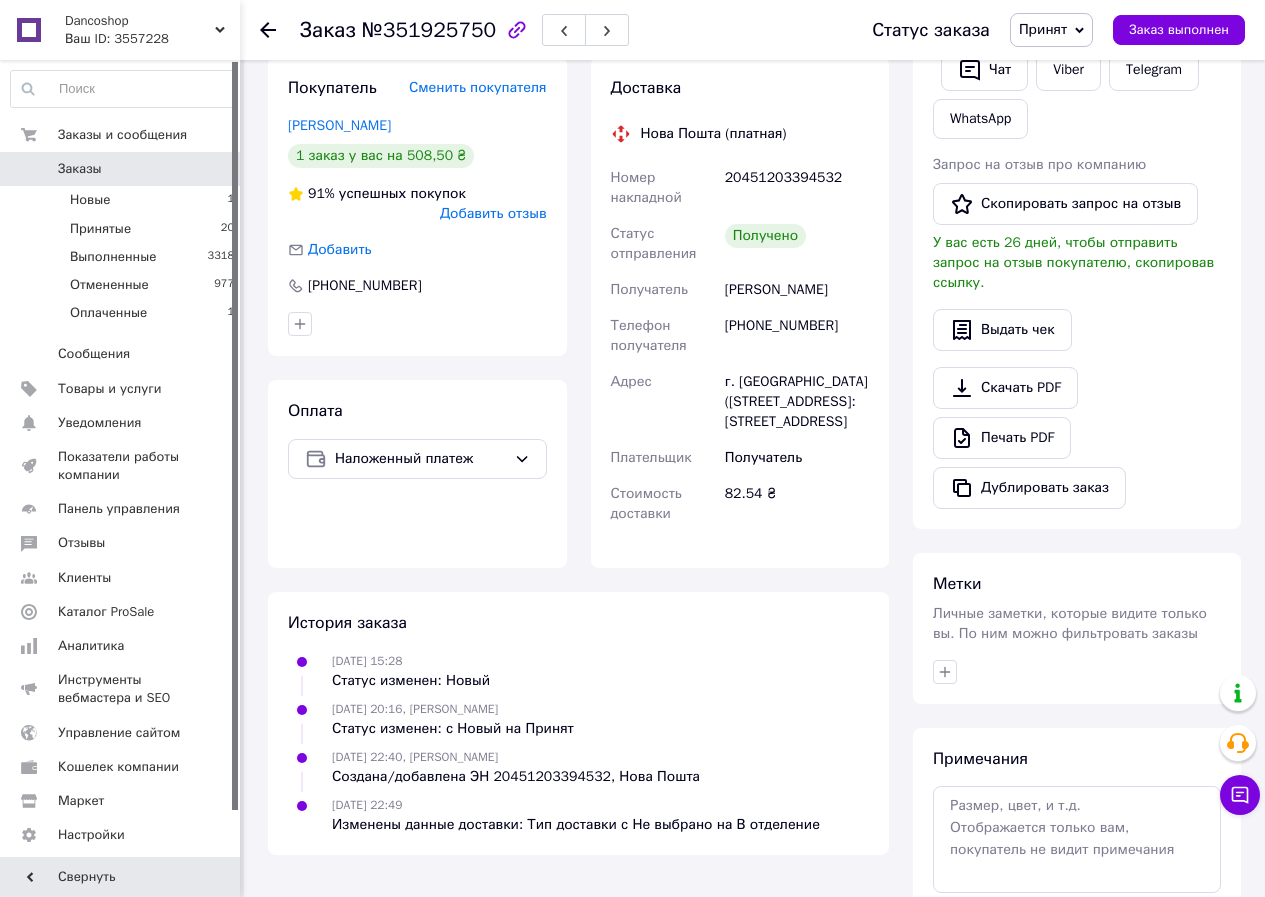 click on "Добавить отзыв" at bounding box center [493, 213] 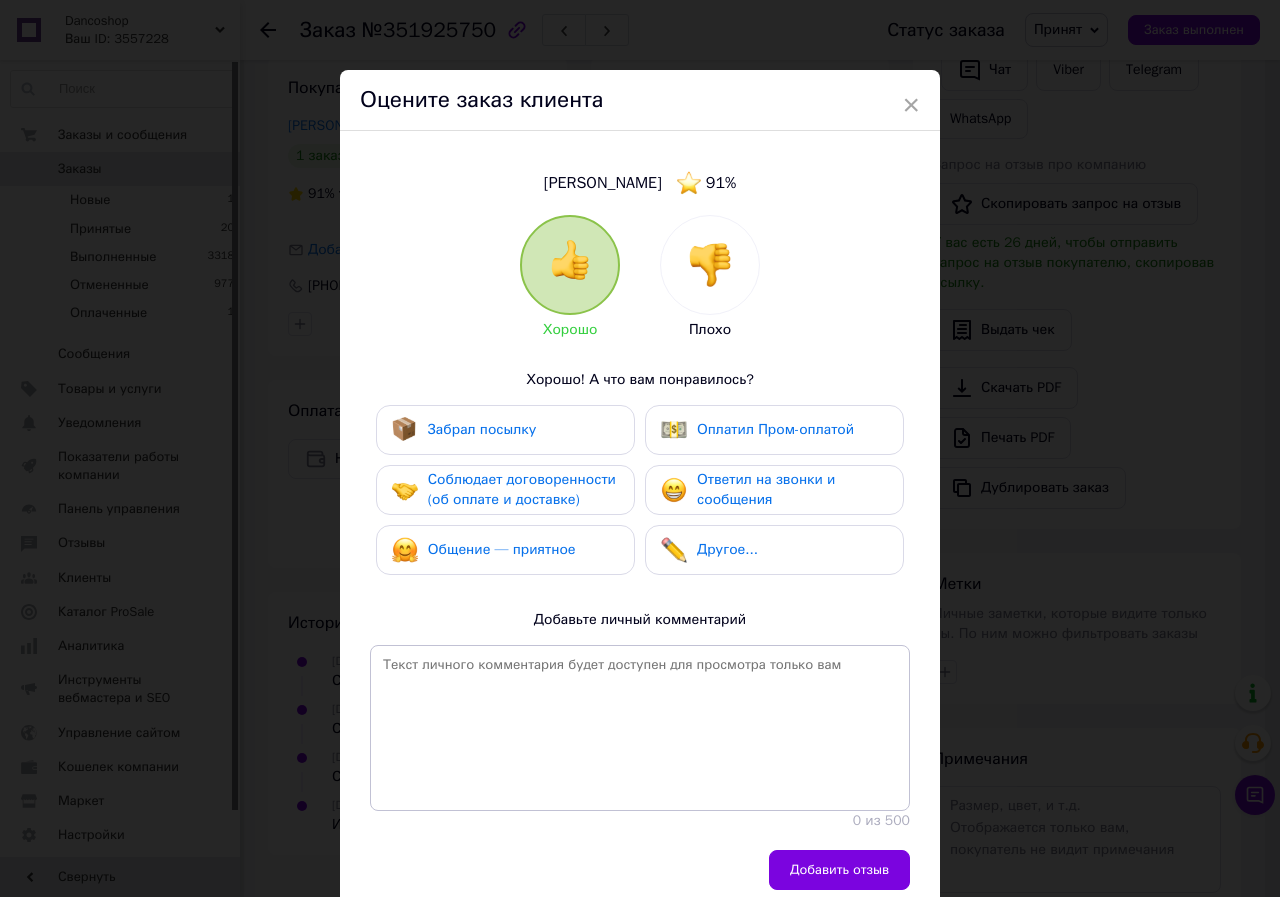 click on "Забрал посылку" at bounding box center [482, 429] 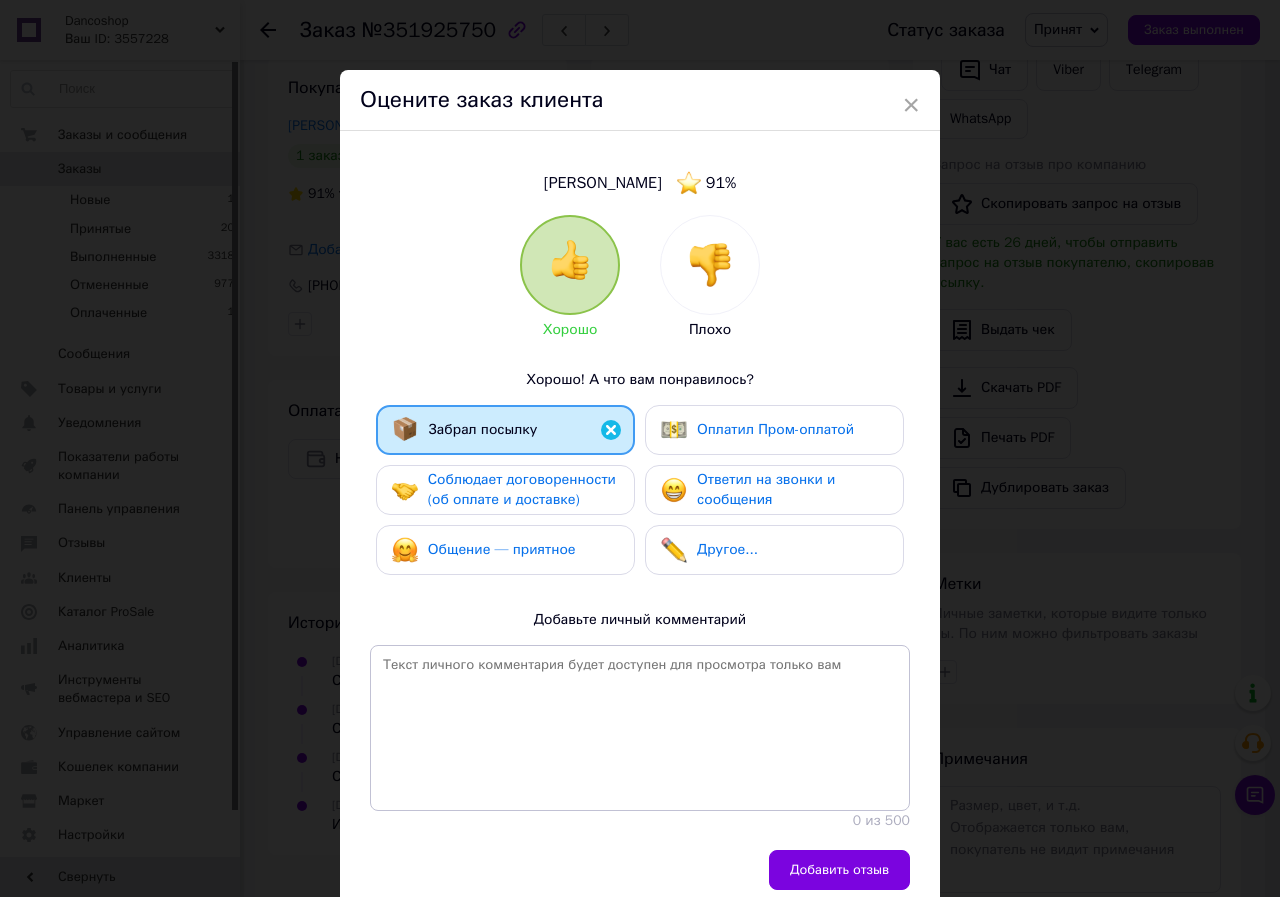 click on "Соблюдает договоренности (об оплате и доставке)" at bounding box center [522, 489] 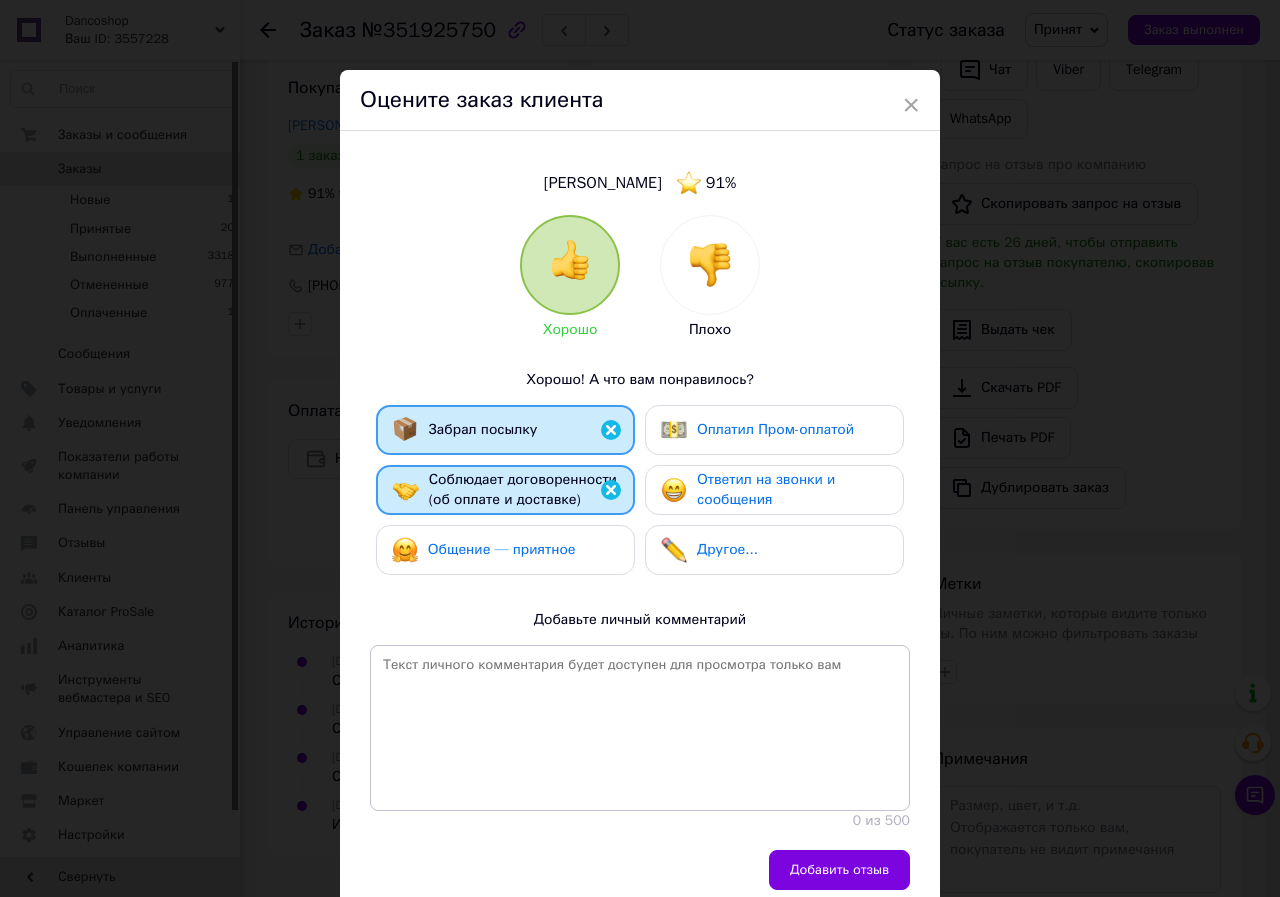 click on "Общение — приятное" at bounding box center (502, 549) 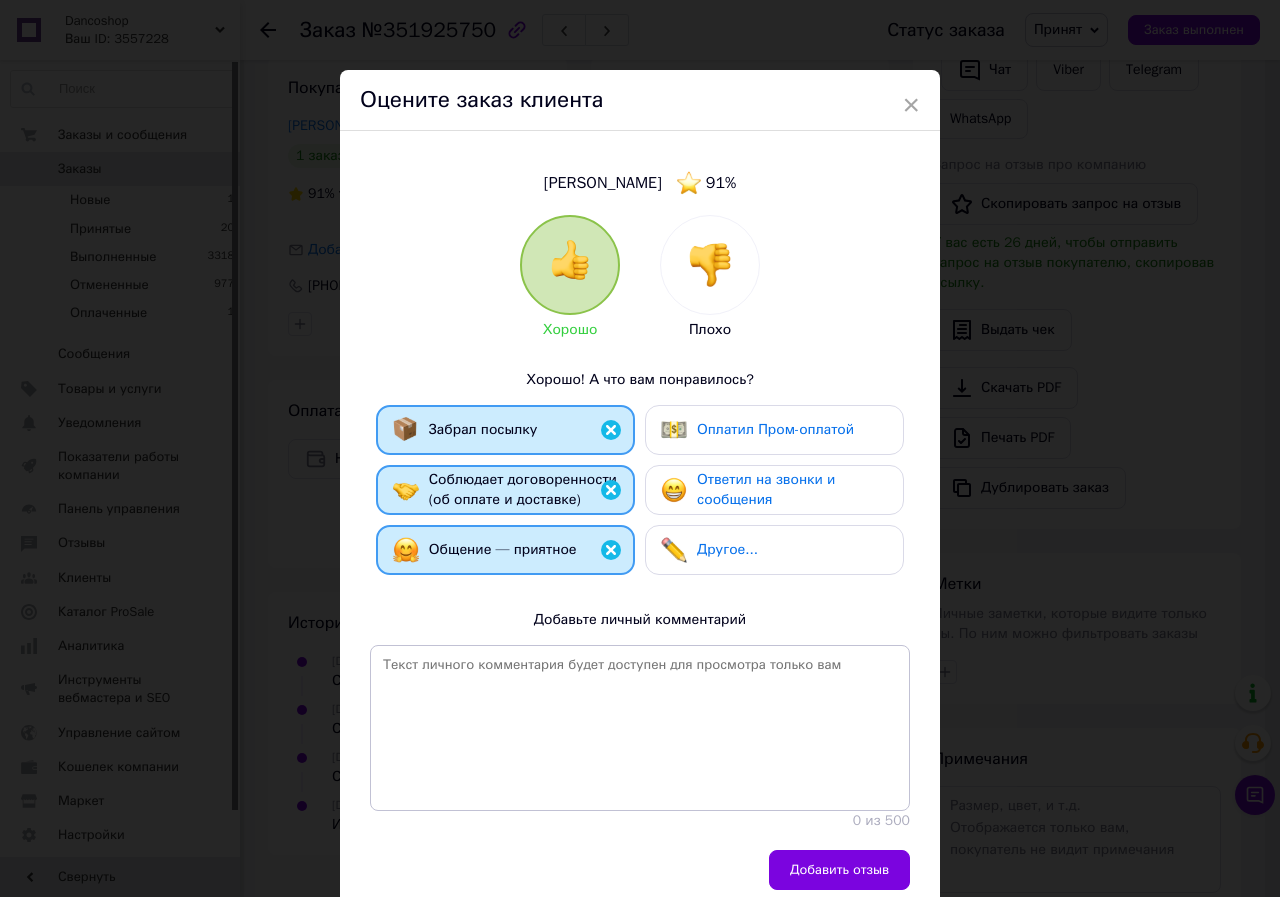 click on "Ответил на звонки и сообщения" at bounding box center [766, 489] 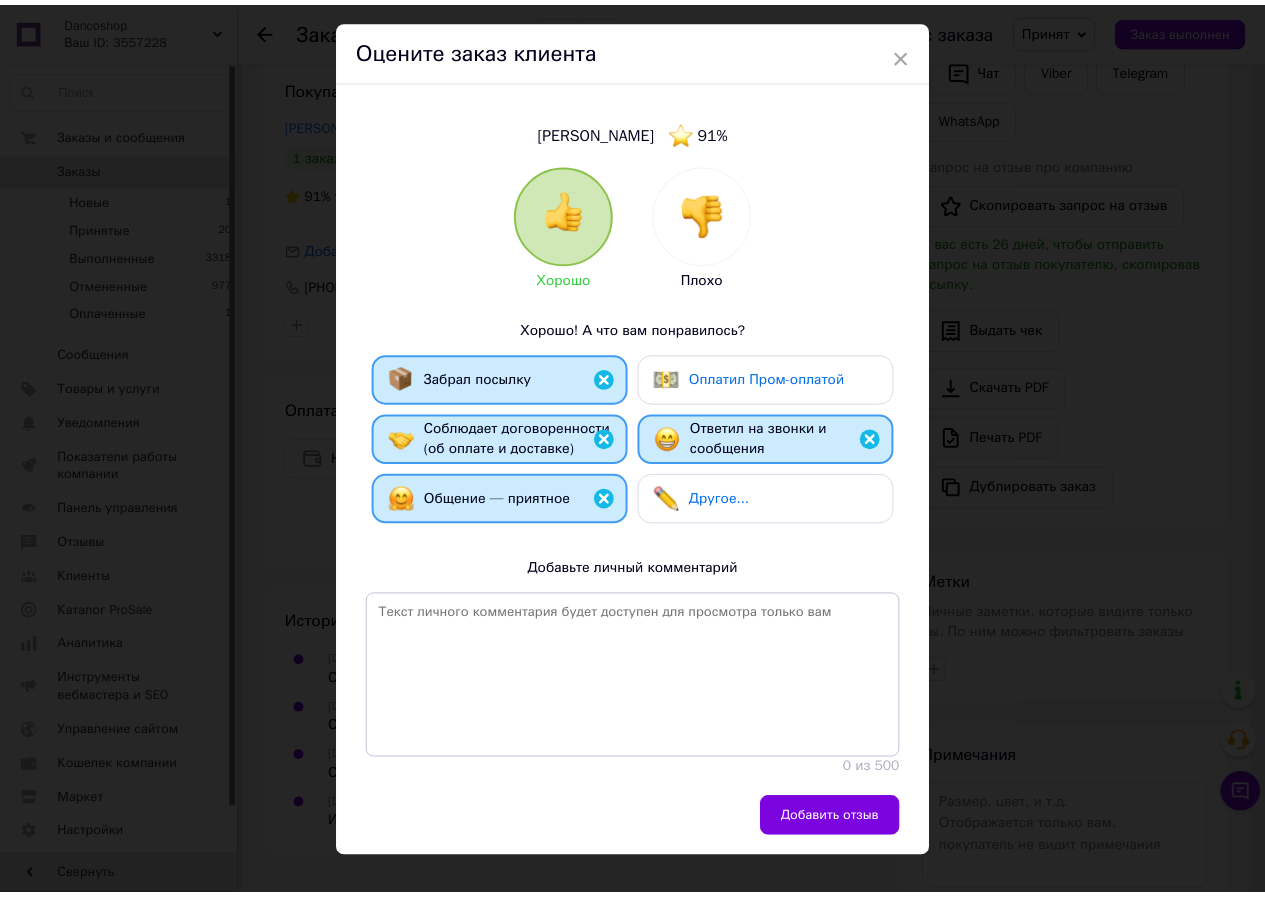 scroll, scrollTop: 75, scrollLeft: 0, axis: vertical 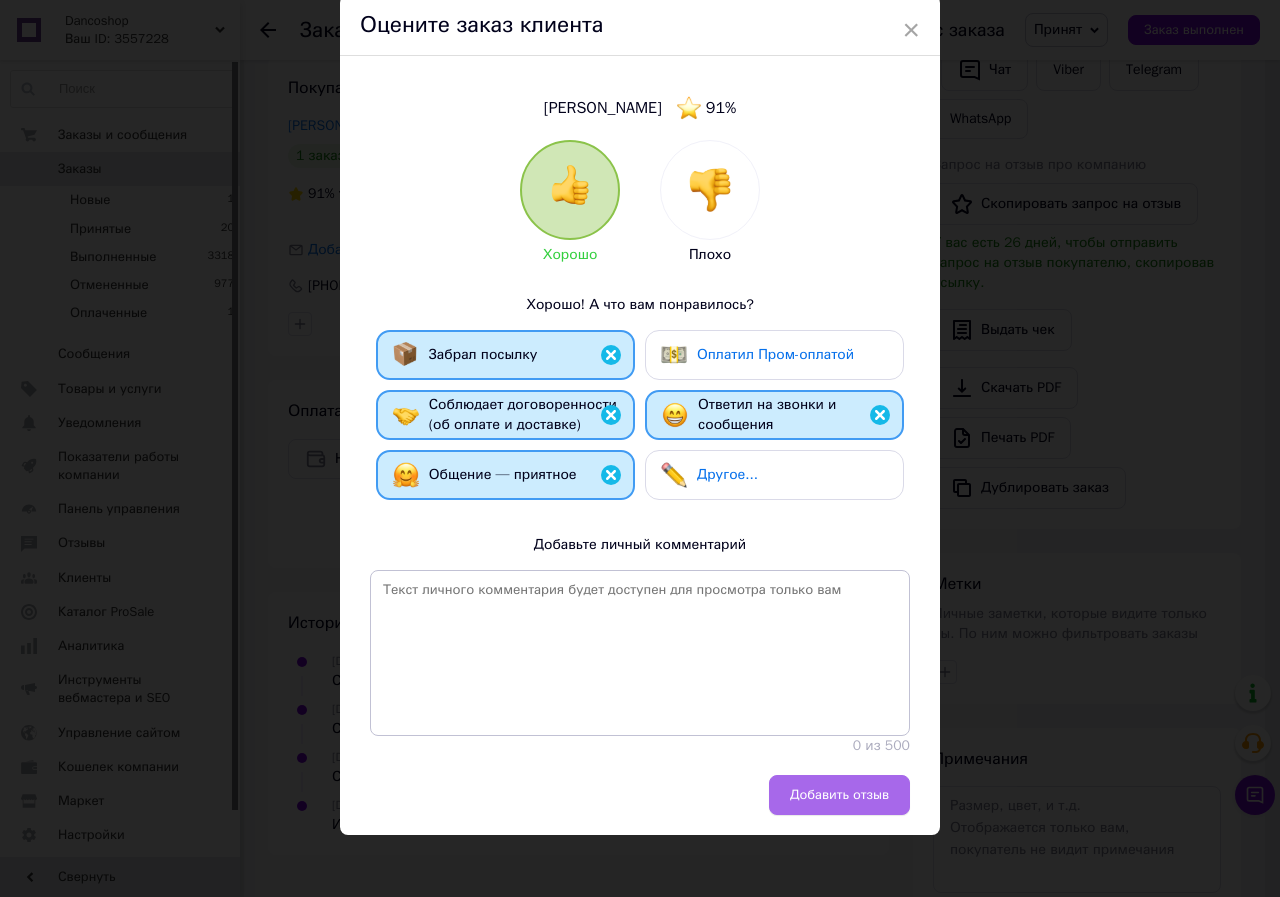 click on "Добавить отзыв" at bounding box center (839, 795) 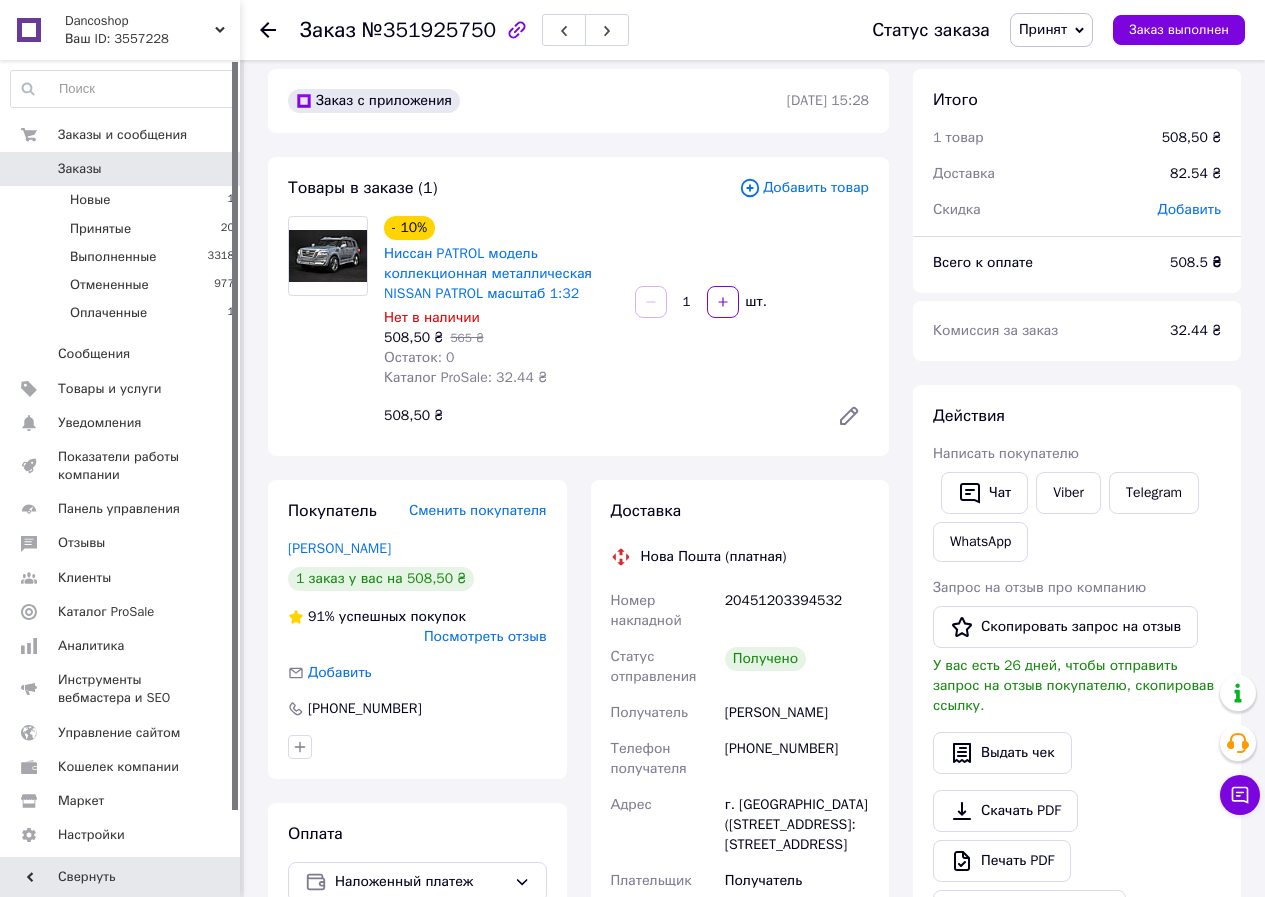 scroll, scrollTop: 0, scrollLeft: 0, axis: both 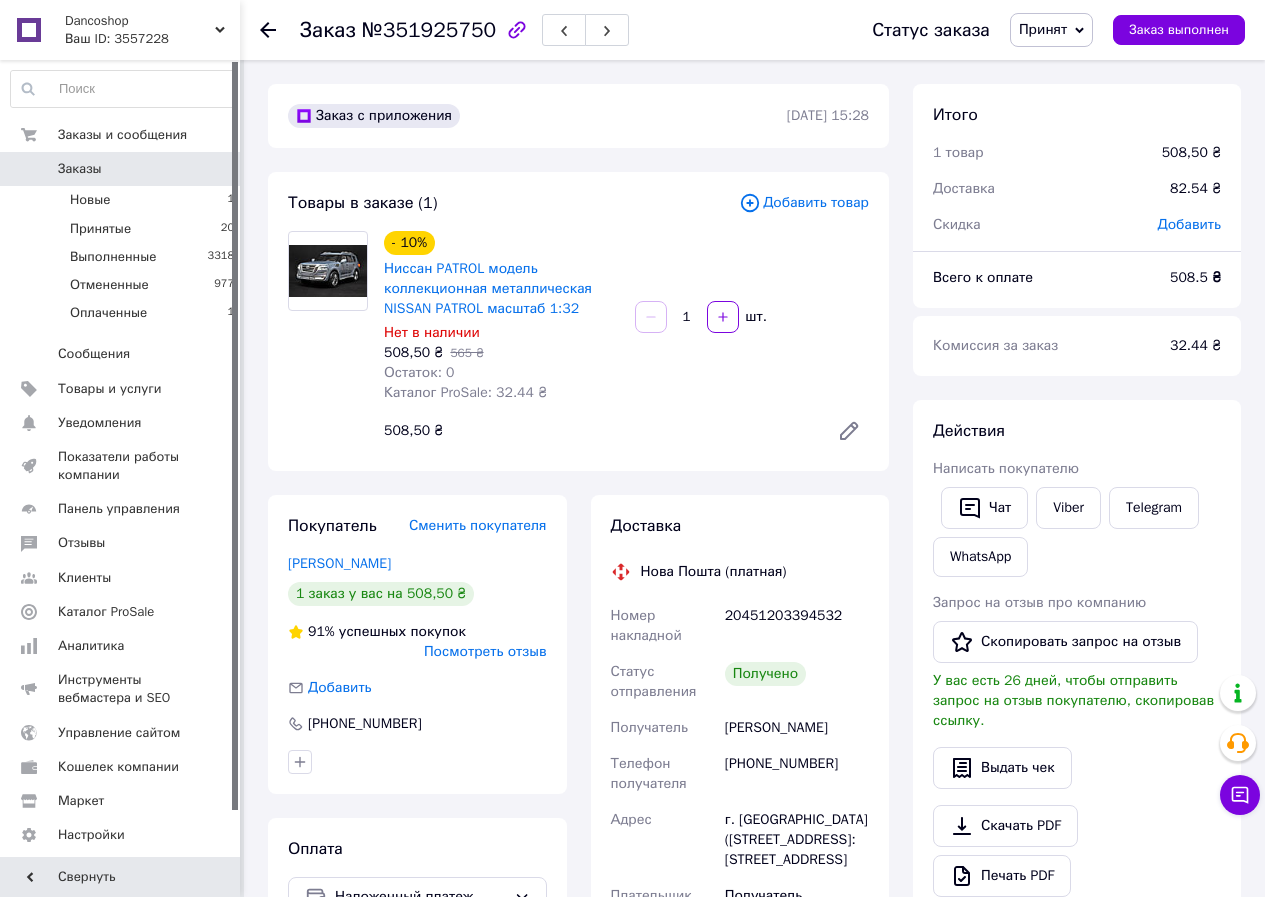 click 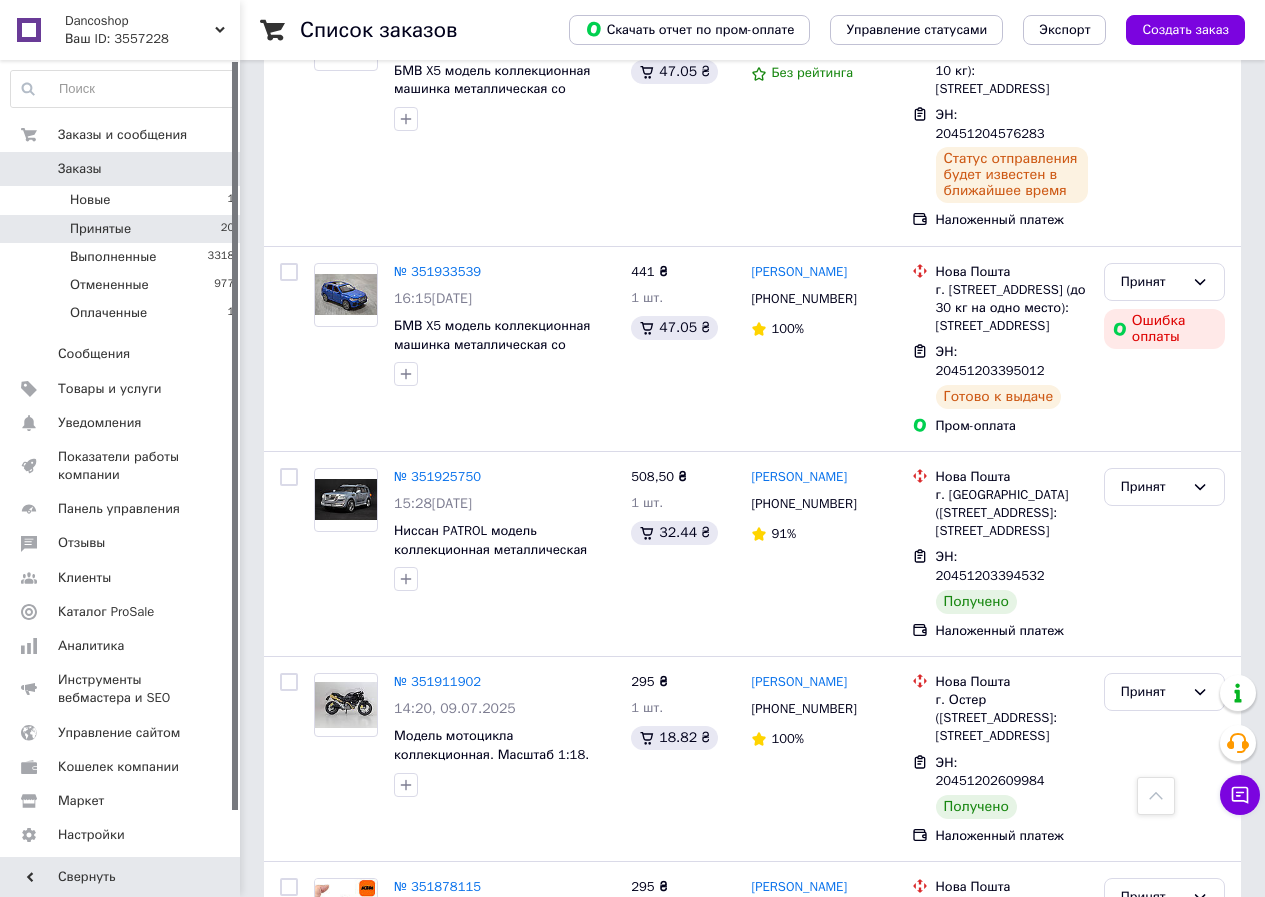 scroll, scrollTop: 2000, scrollLeft: 0, axis: vertical 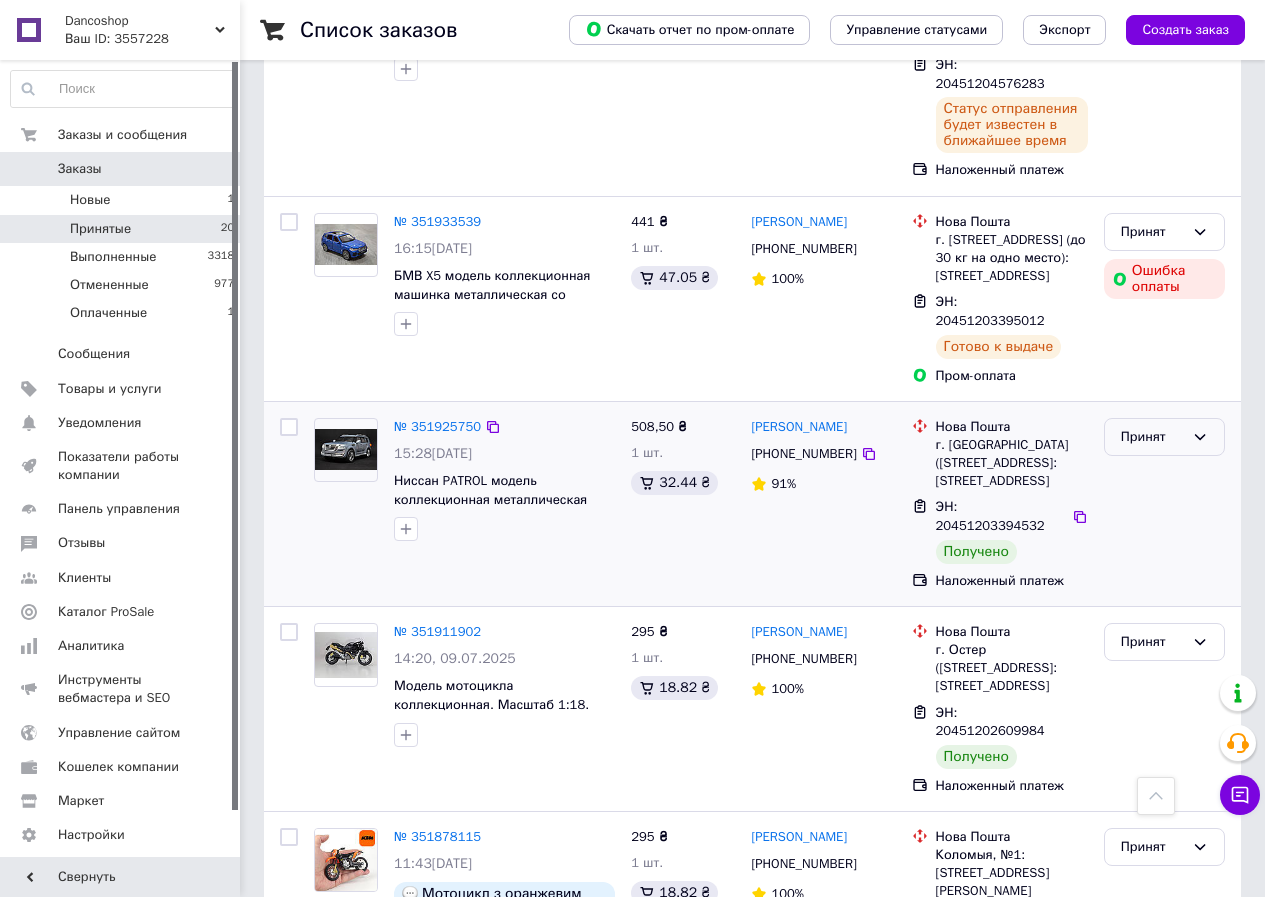 click on "Принят" at bounding box center [1152, 437] 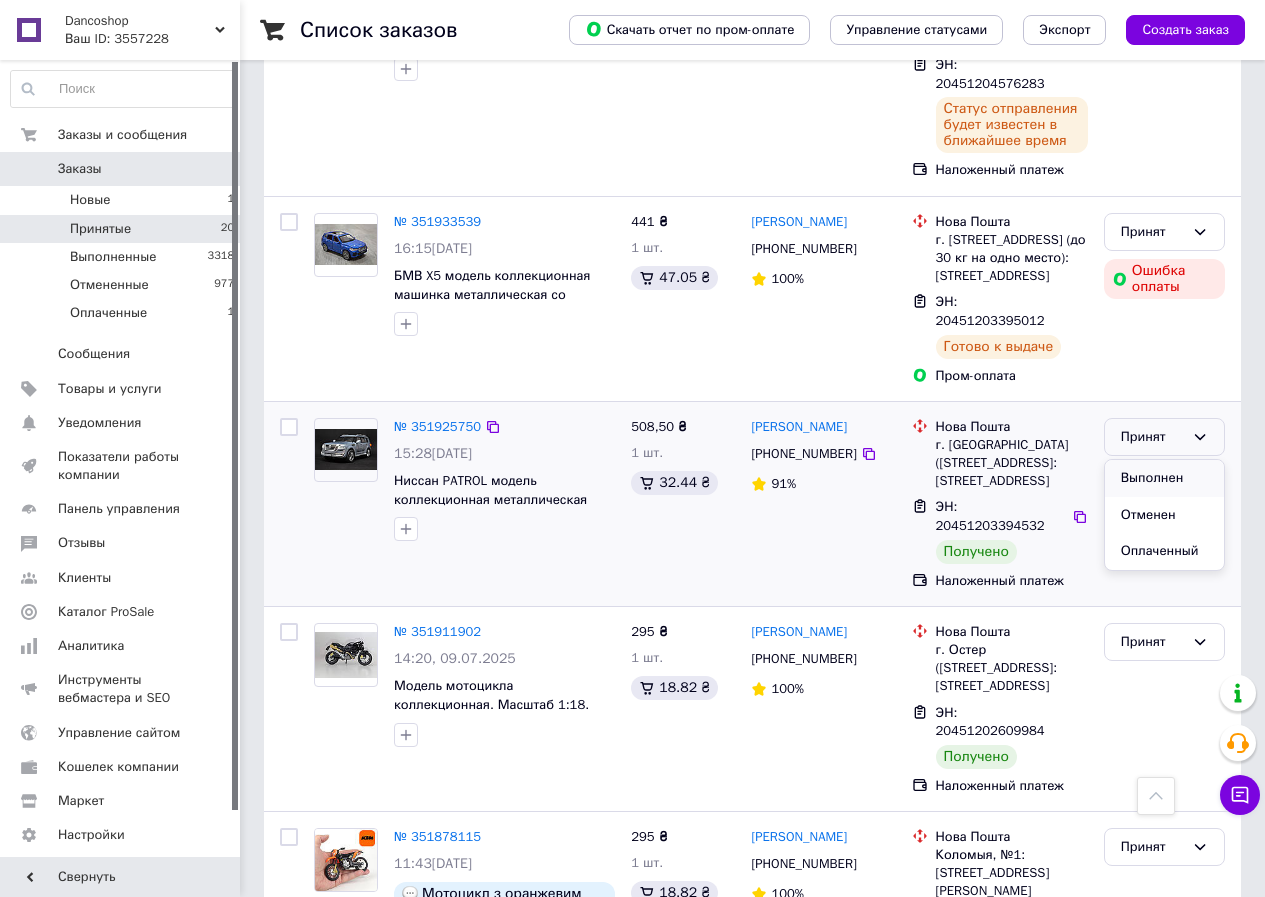 click on "Выполнен" at bounding box center (1164, 478) 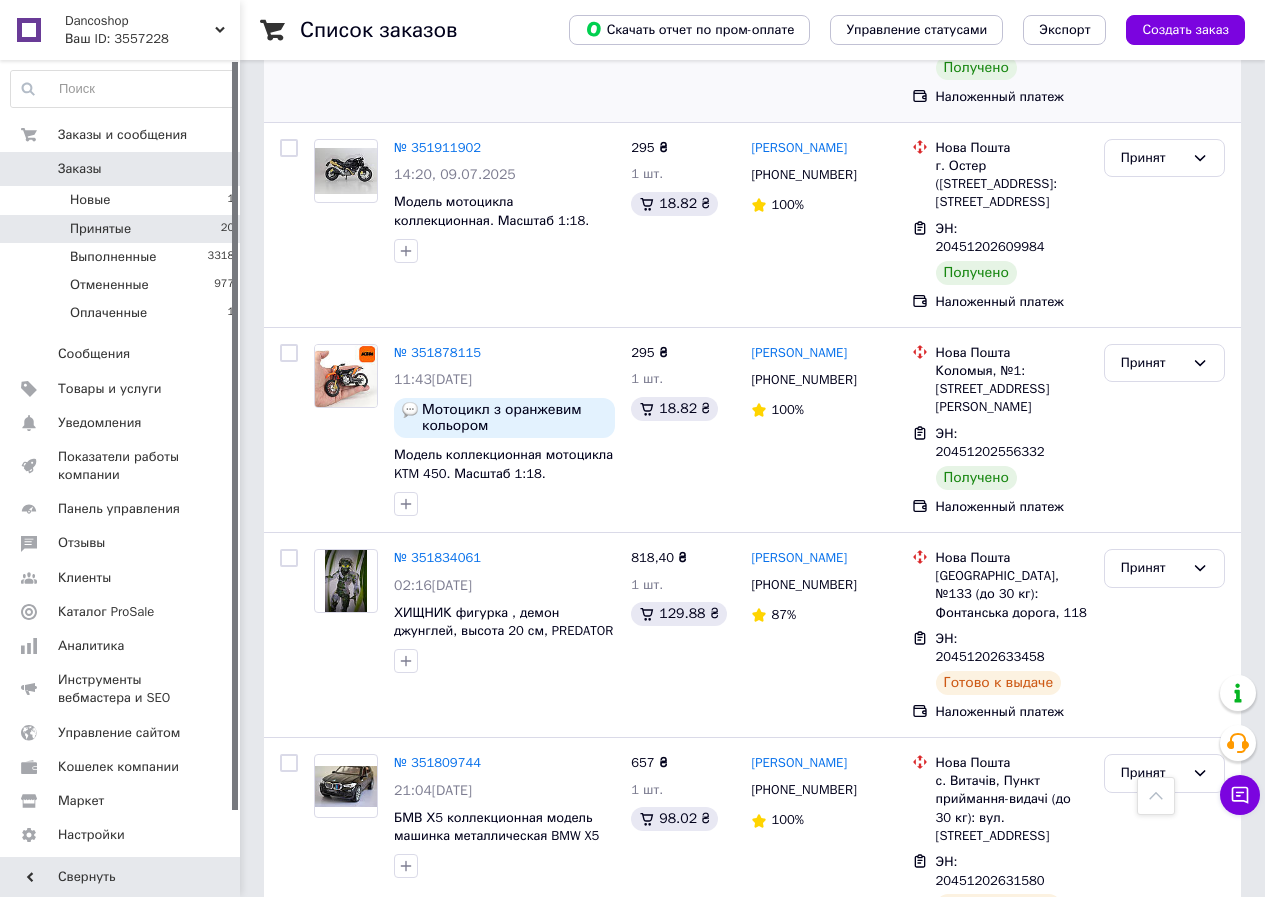 scroll, scrollTop: 2500, scrollLeft: 0, axis: vertical 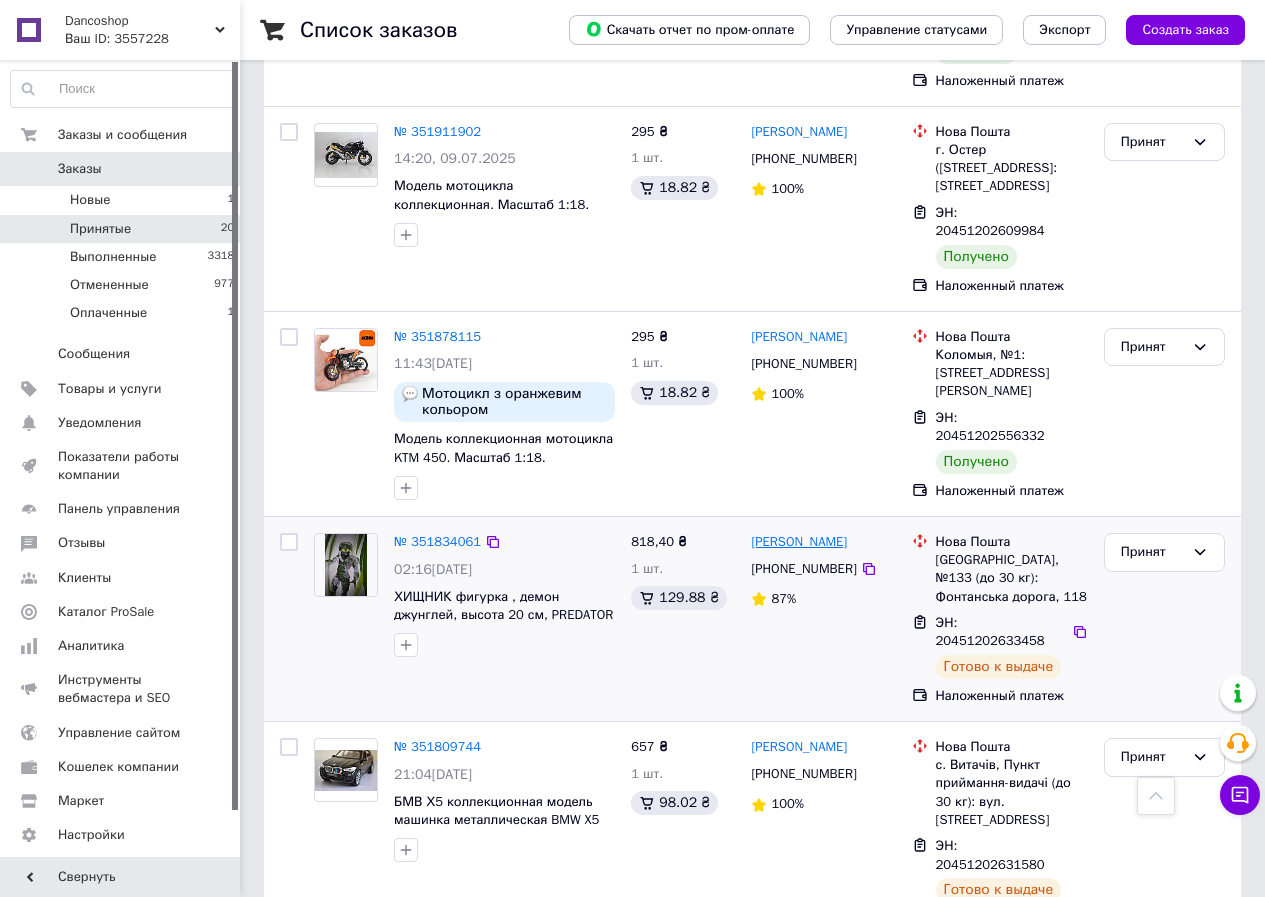 click on "[PERSON_NAME]" at bounding box center [799, 542] 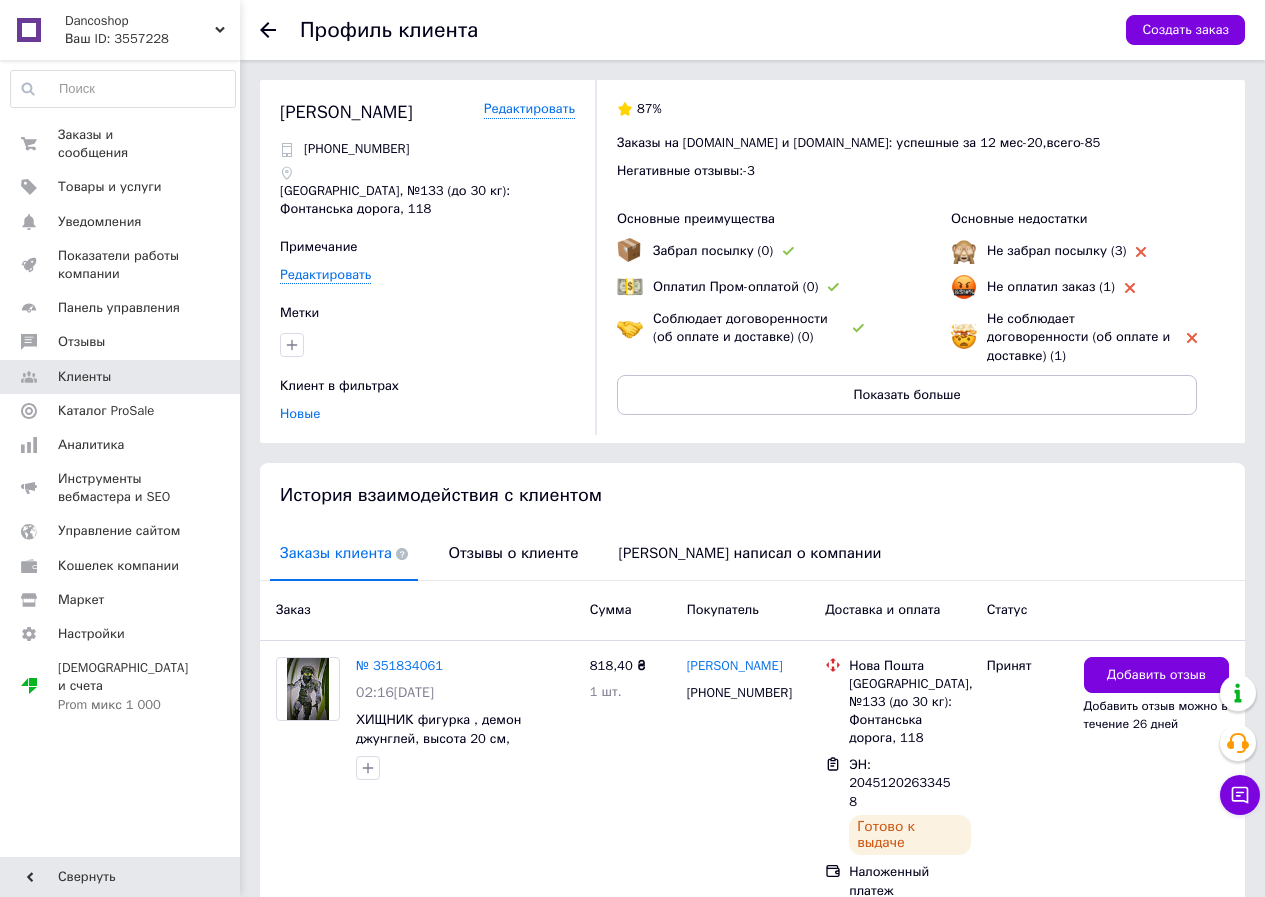 click 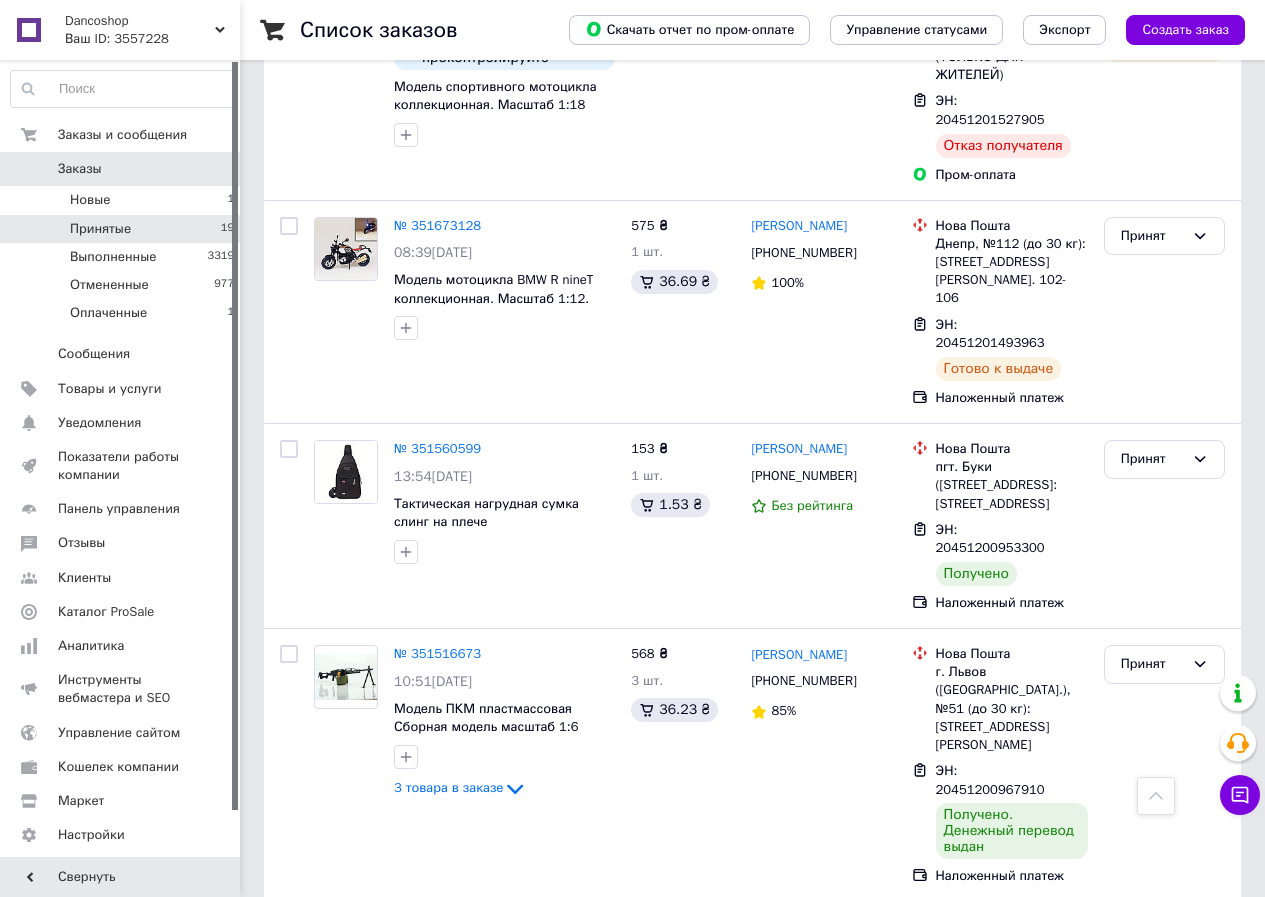 scroll, scrollTop: 3326, scrollLeft: 0, axis: vertical 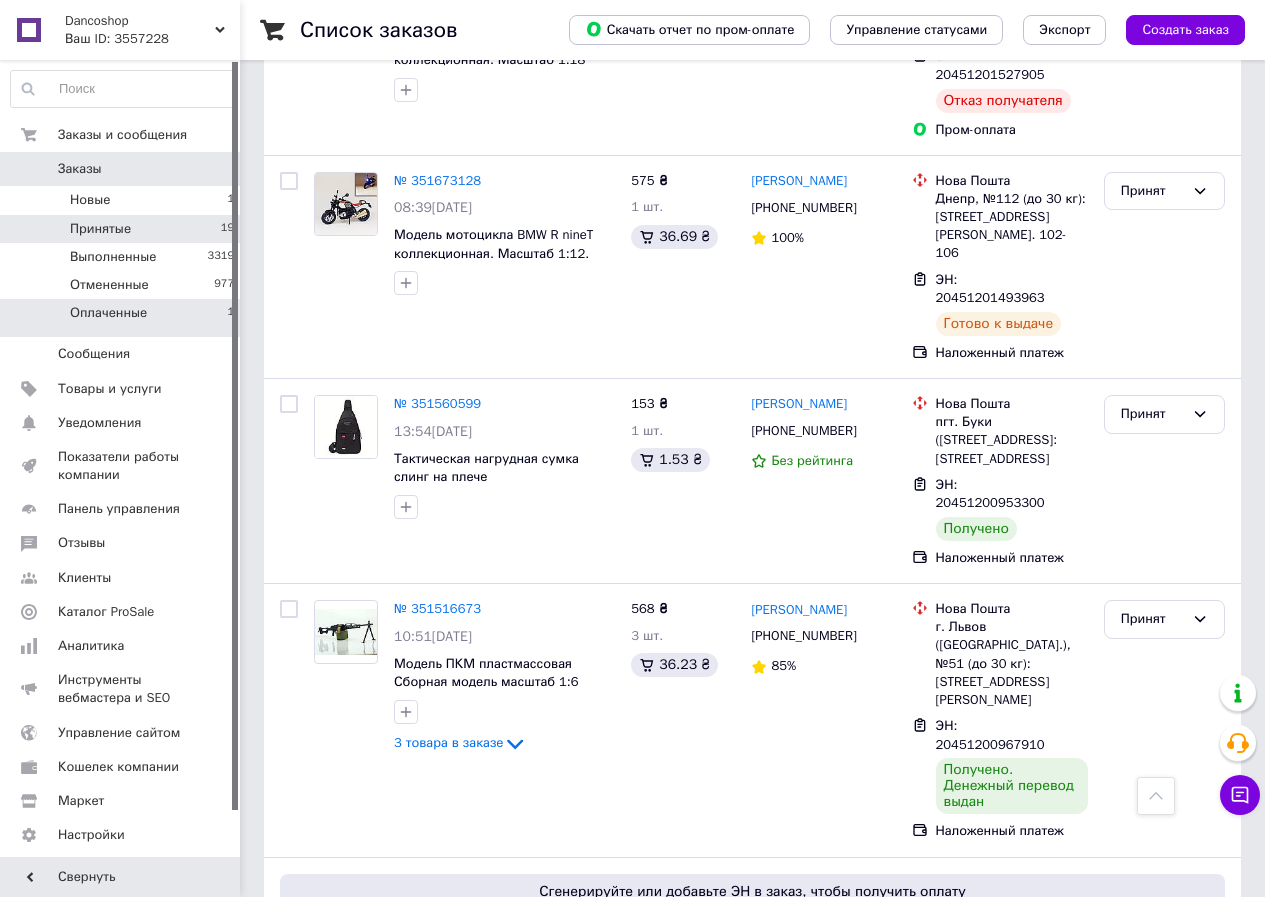 click on "Оплаченные 1" at bounding box center (123, 318) 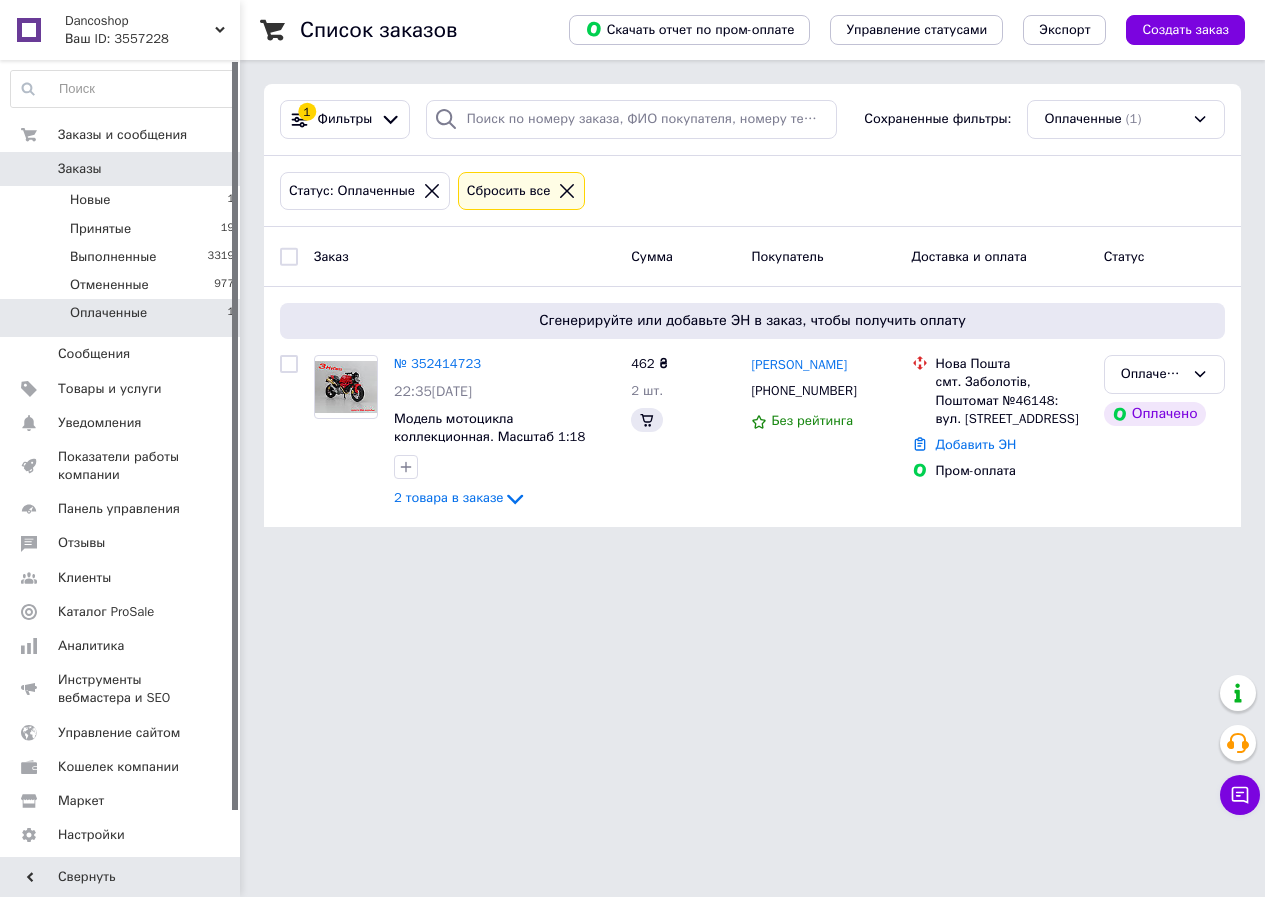 scroll, scrollTop: 0, scrollLeft: 0, axis: both 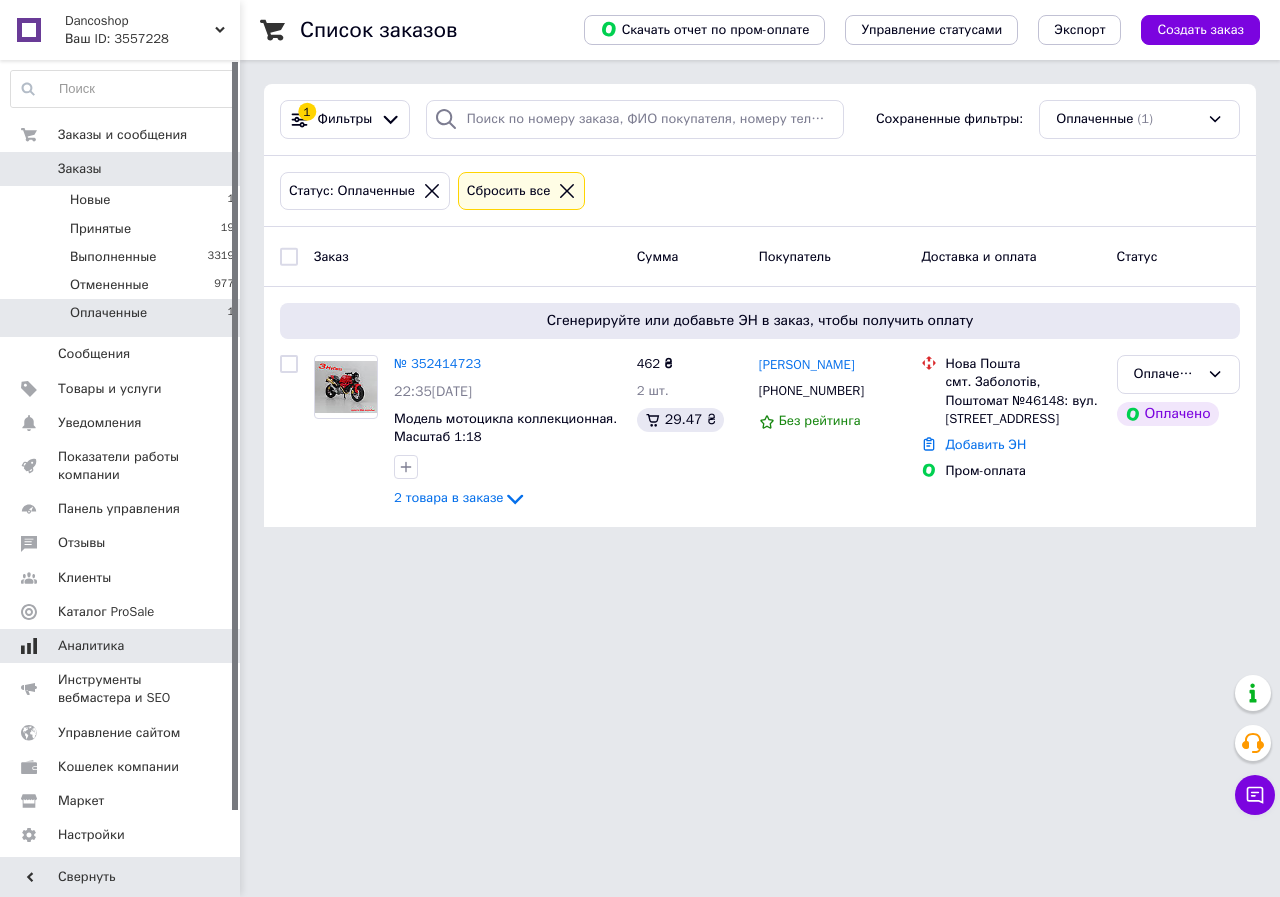 click on "Аналитика" at bounding box center (91, 646) 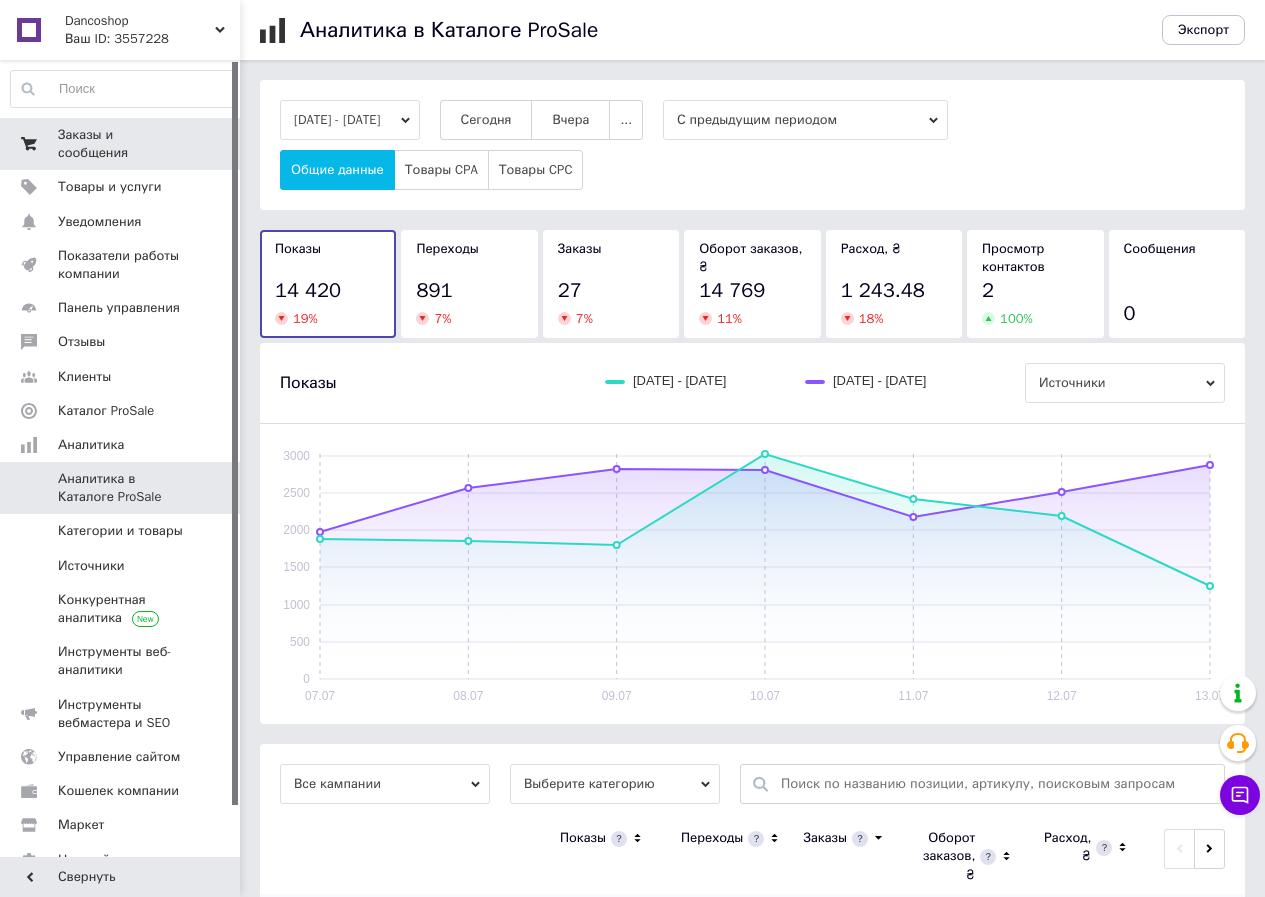 click on "Заказы и сообщения" at bounding box center (121, 144) 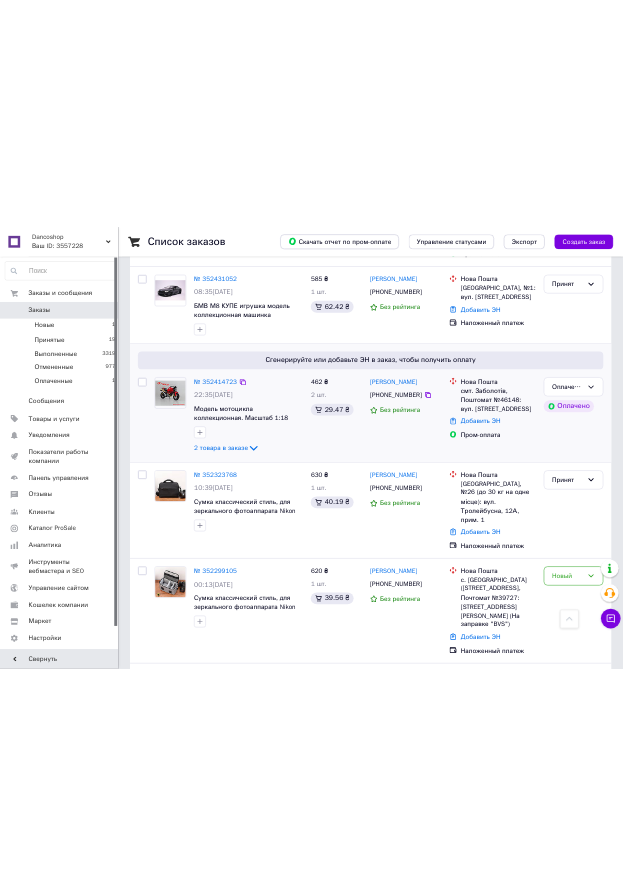 scroll, scrollTop: 0, scrollLeft: 0, axis: both 